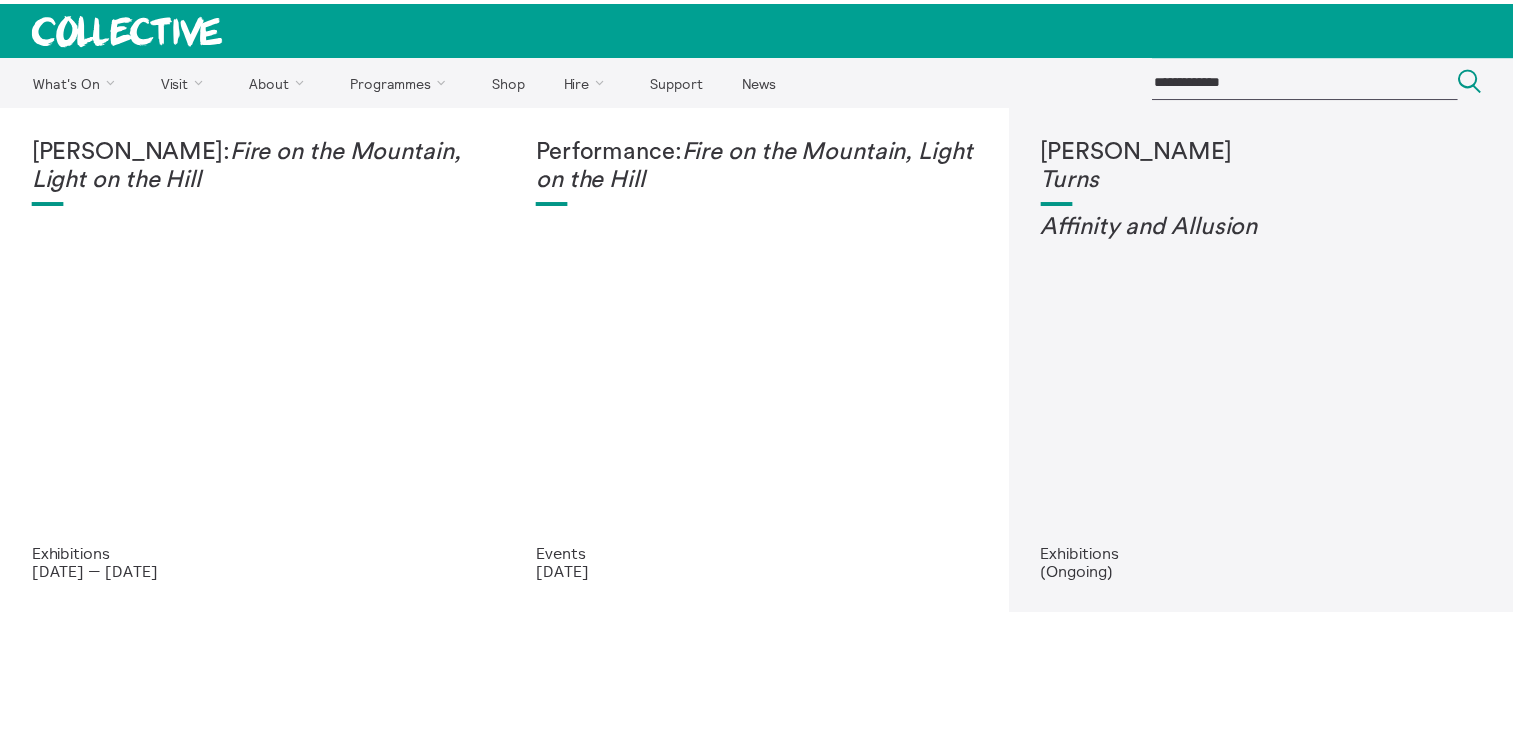scroll, scrollTop: 0, scrollLeft: 0, axis: both 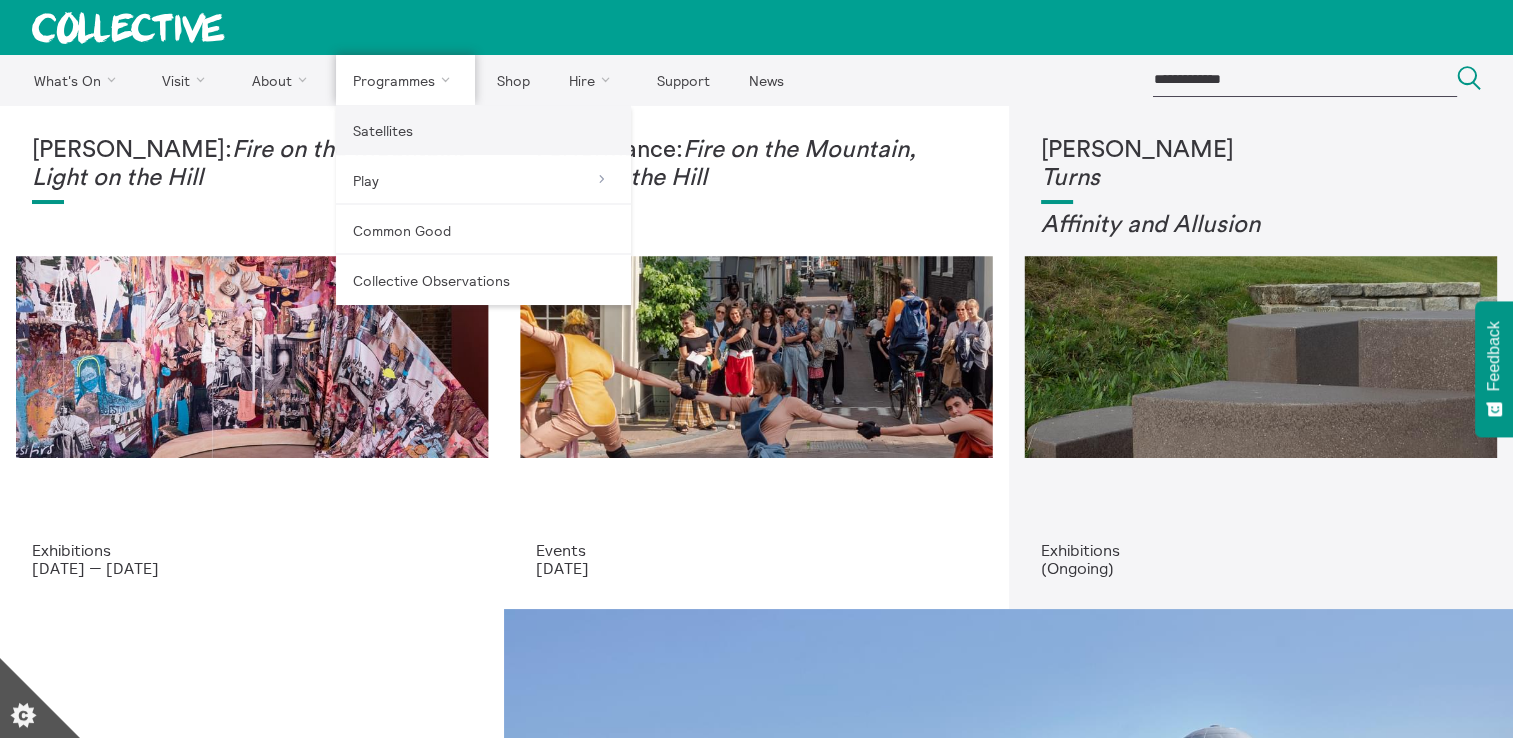 click on "Satellites" at bounding box center (483, 130) 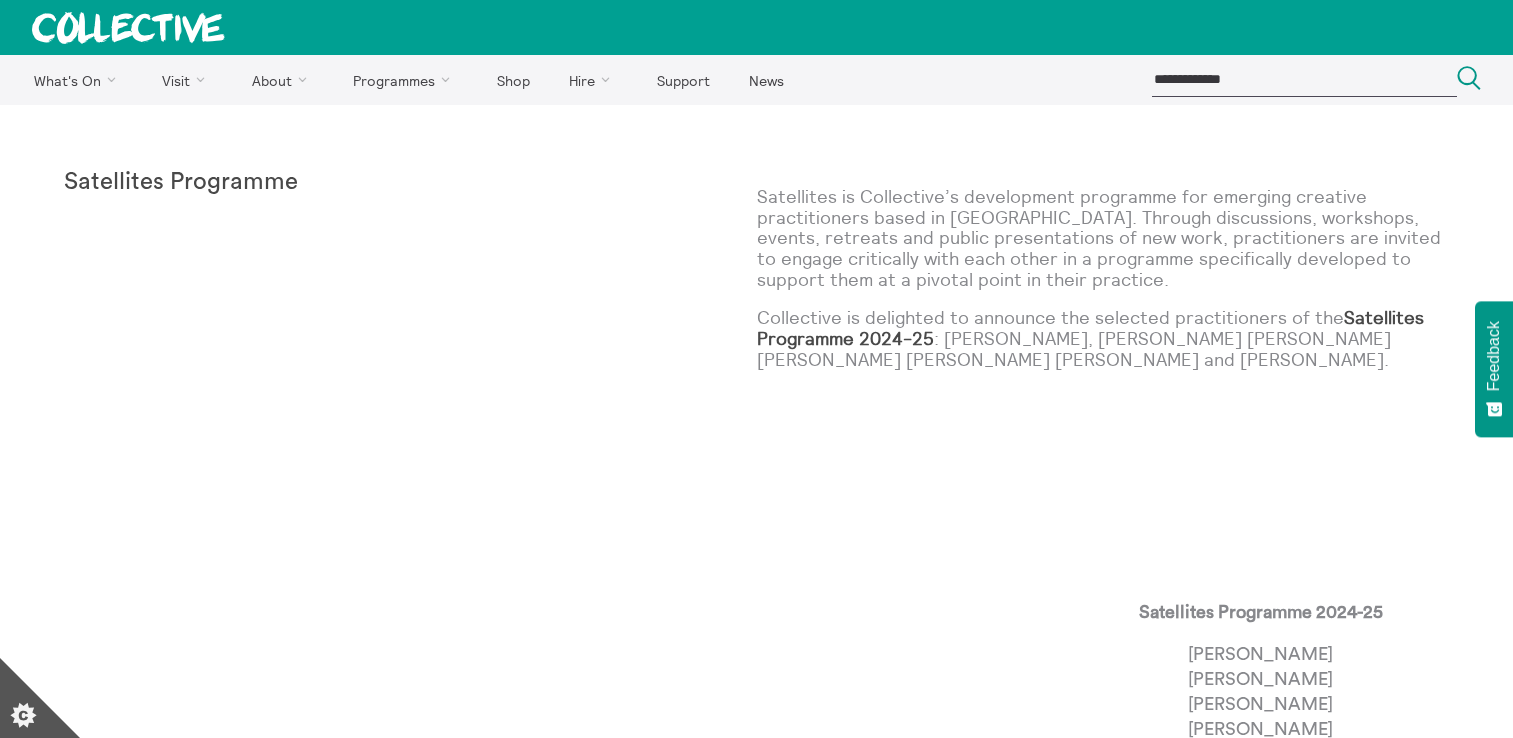 scroll, scrollTop: 0, scrollLeft: 0, axis: both 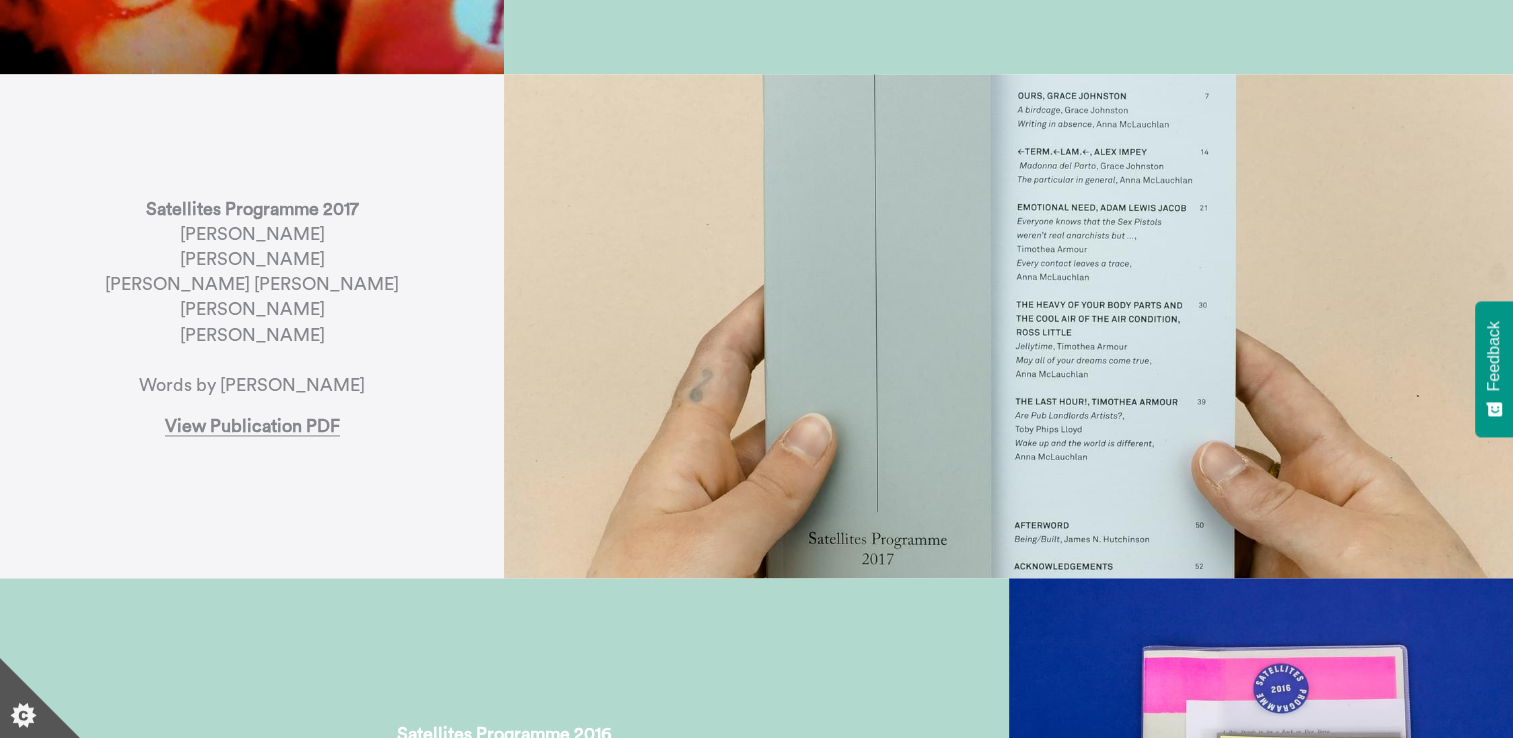 click on "Satellites Programme 2017 Timothea Armour Alex Impey Adam Lewis Jacob Grace Johnston Ross Little Words by Anna McLauchlan View Publication PDF" at bounding box center (252, 326) 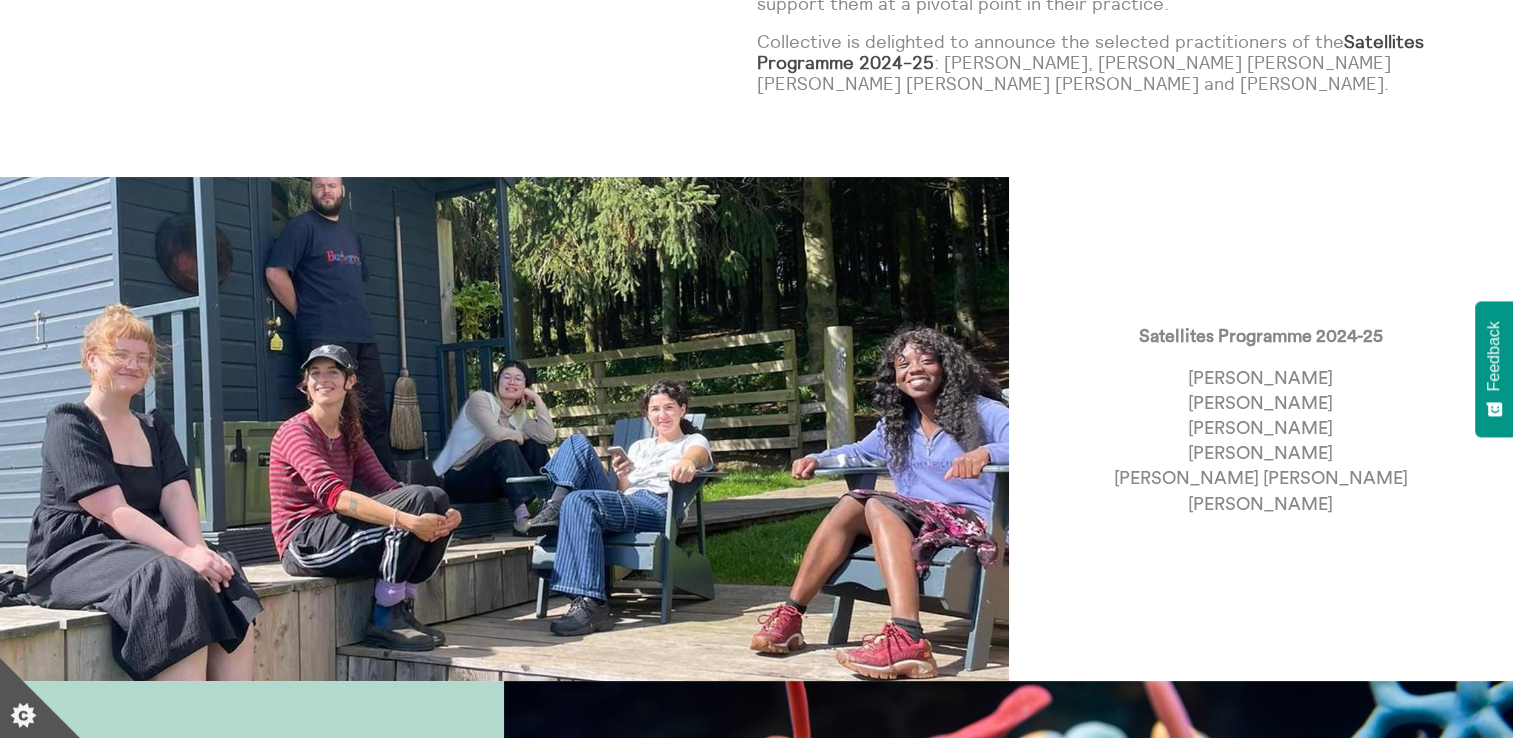 scroll, scrollTop: 0, scrollLeft: 0, axis: both 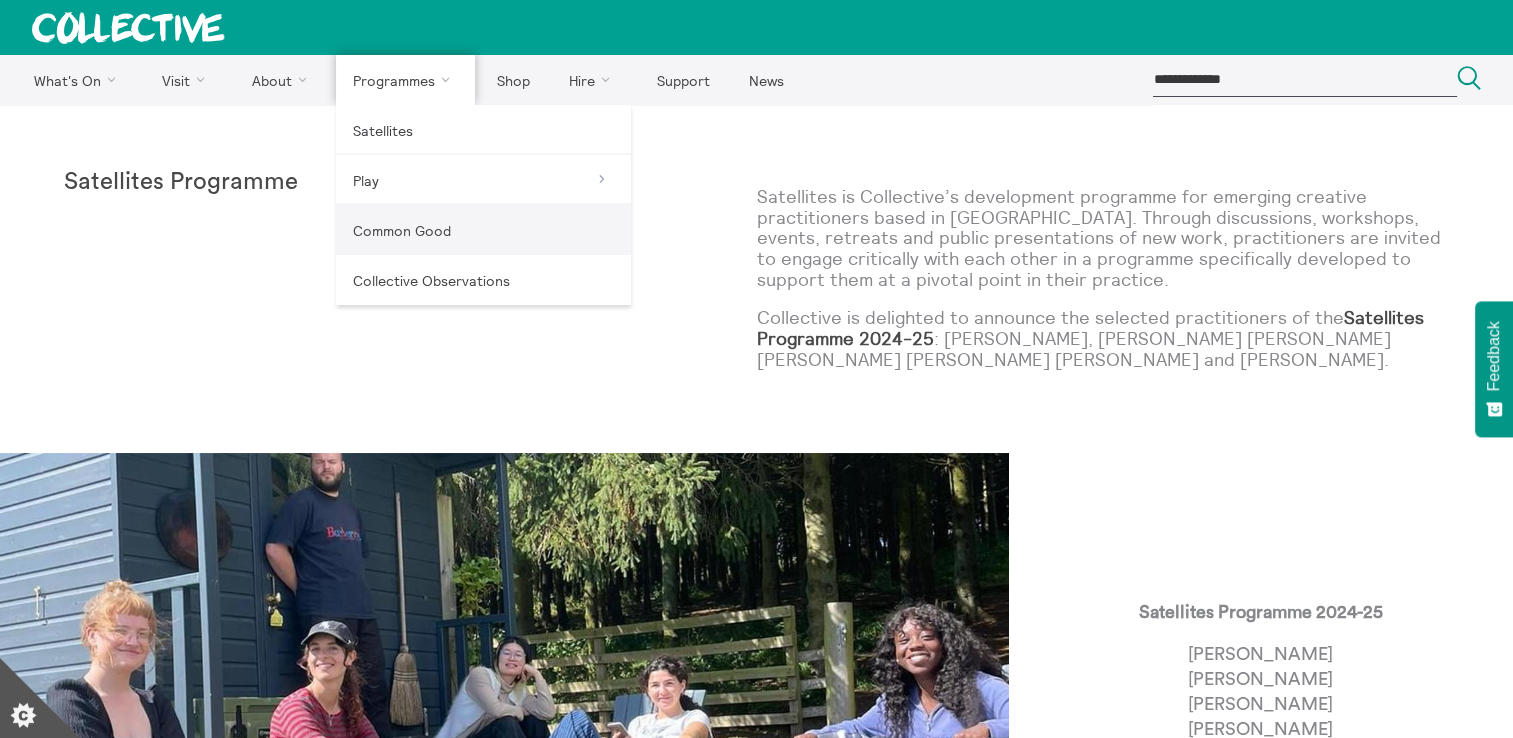 click on "Common Good" at bounding box center [483, 230] 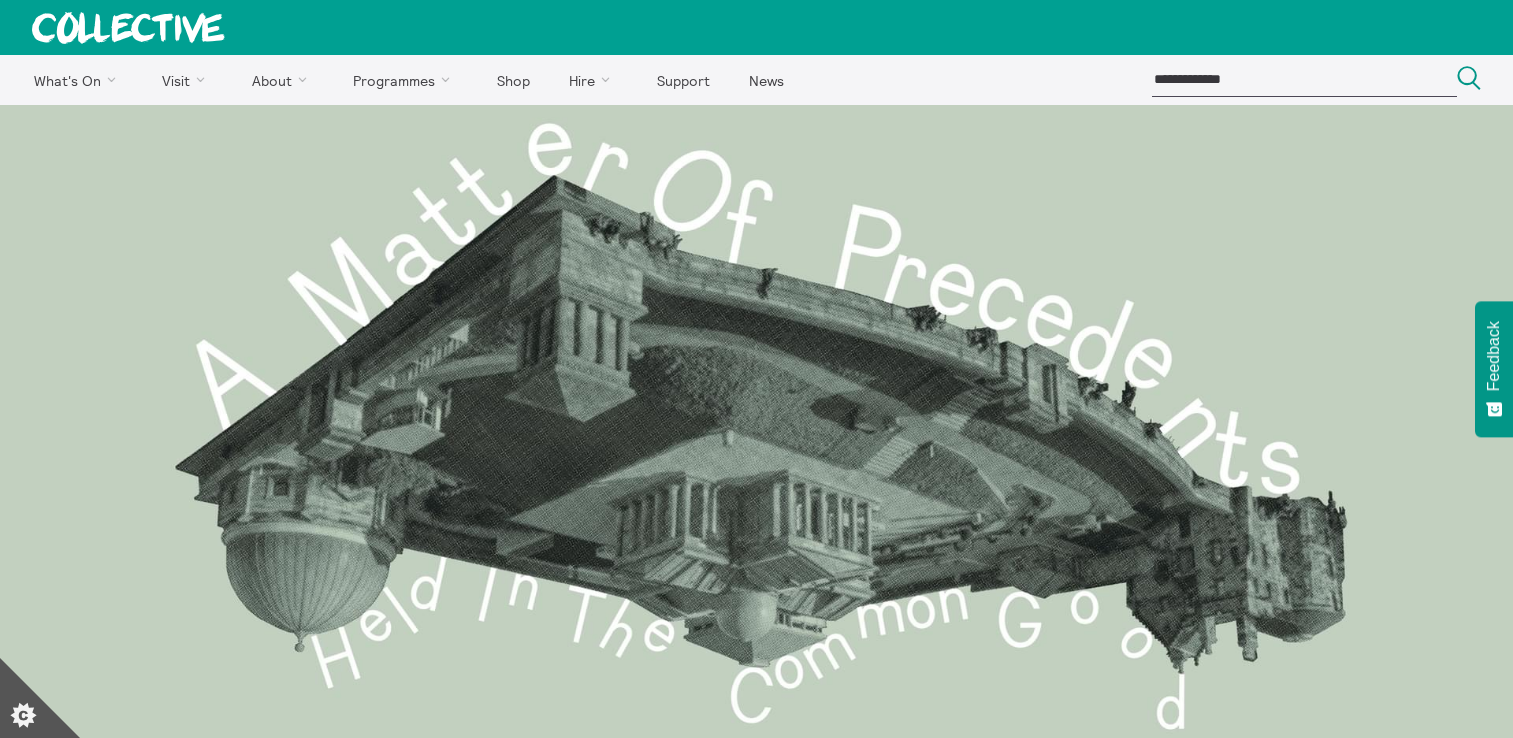 scroll, scrollTop: 0, scrollLeft: 0, axis: both 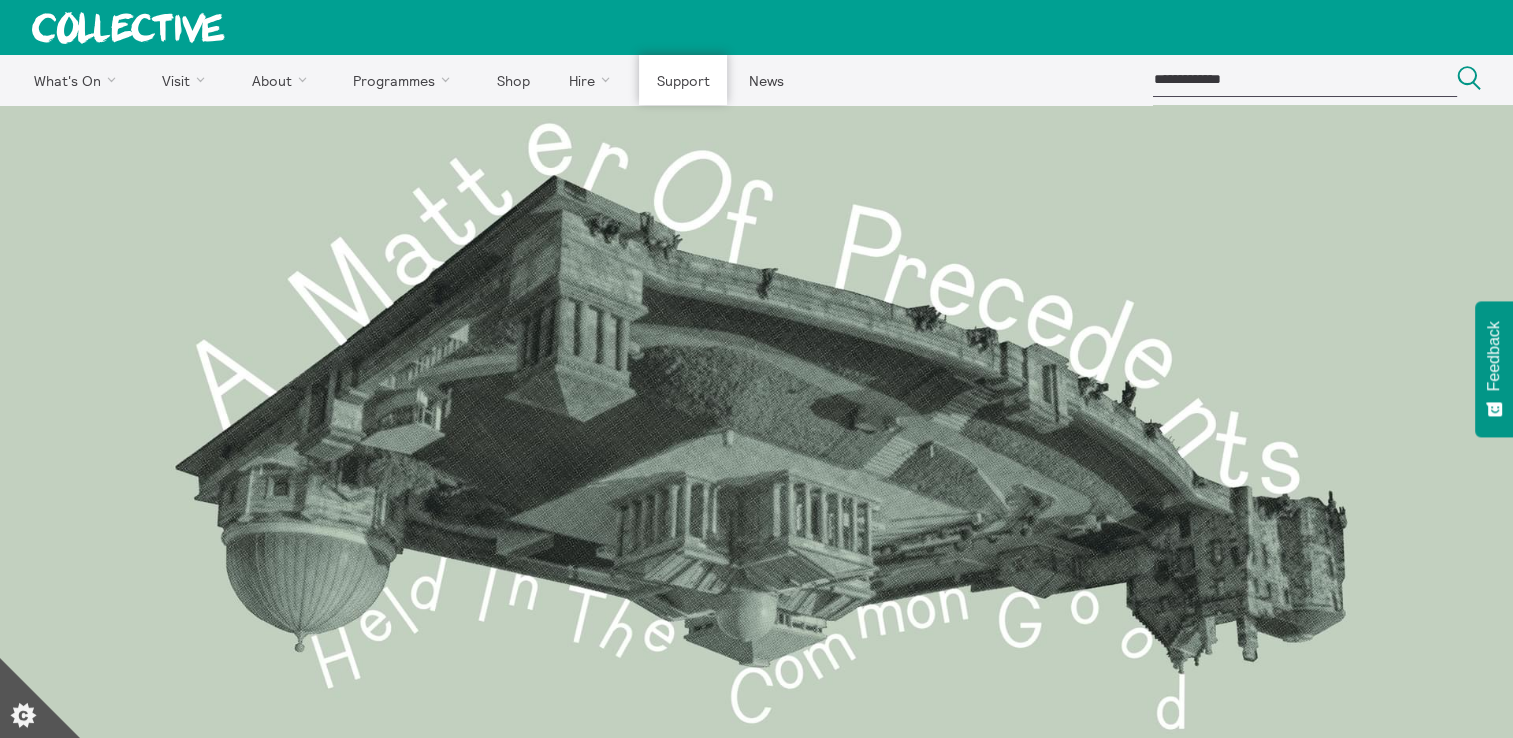 click on "Support" at bounding box center (683, 80) 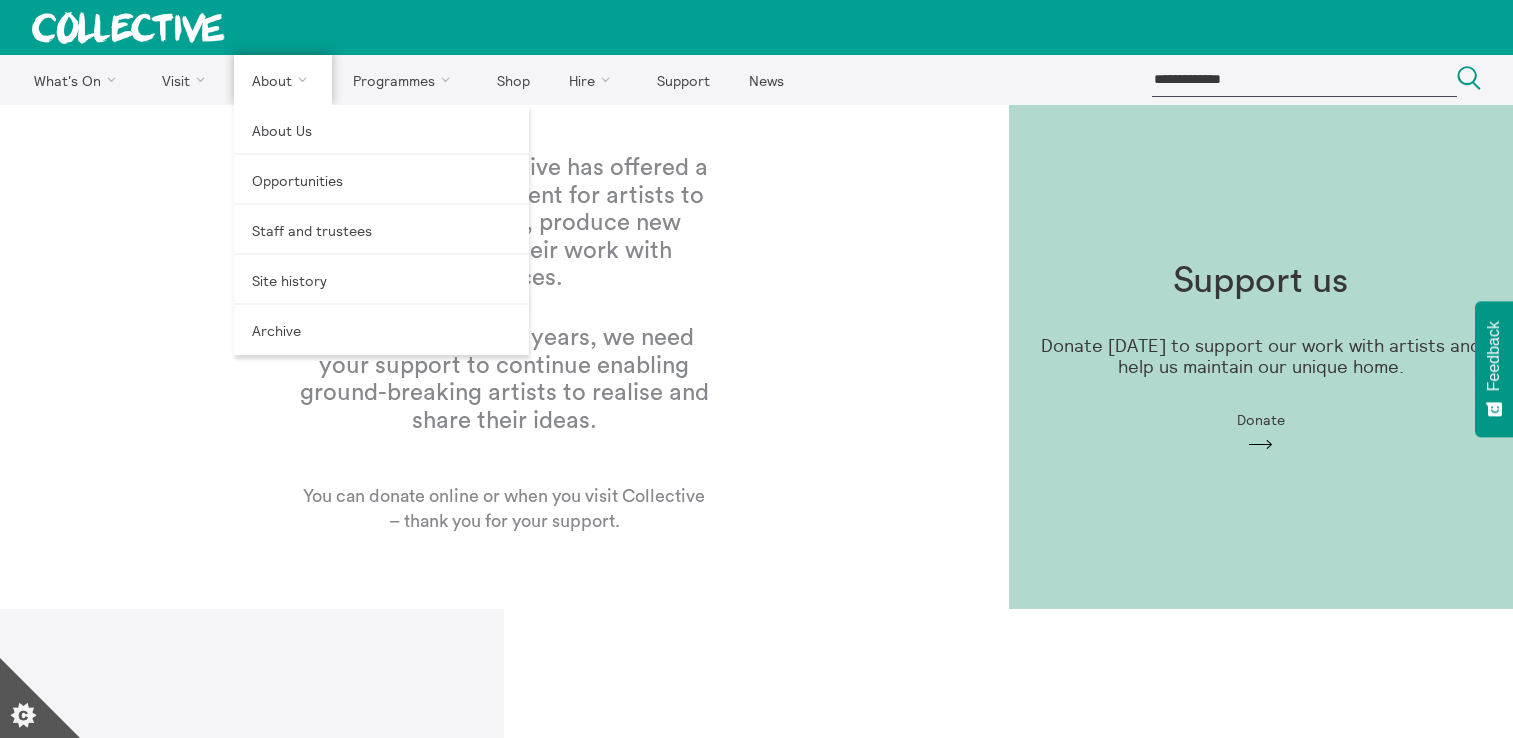 scroll, scrollTop: 0, scrollLeft: 0, axis: both 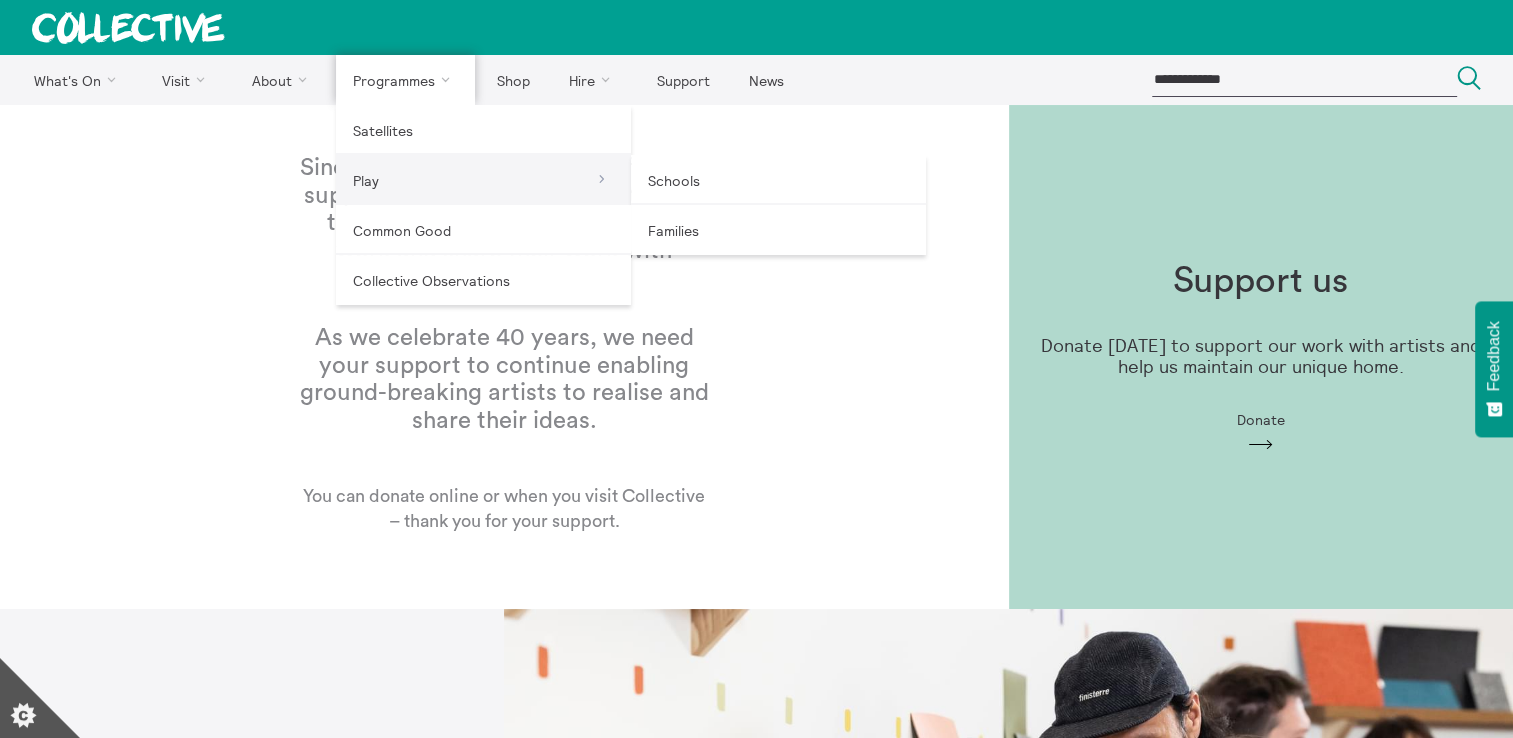 click on "Play" at bounding box center (483, 180) 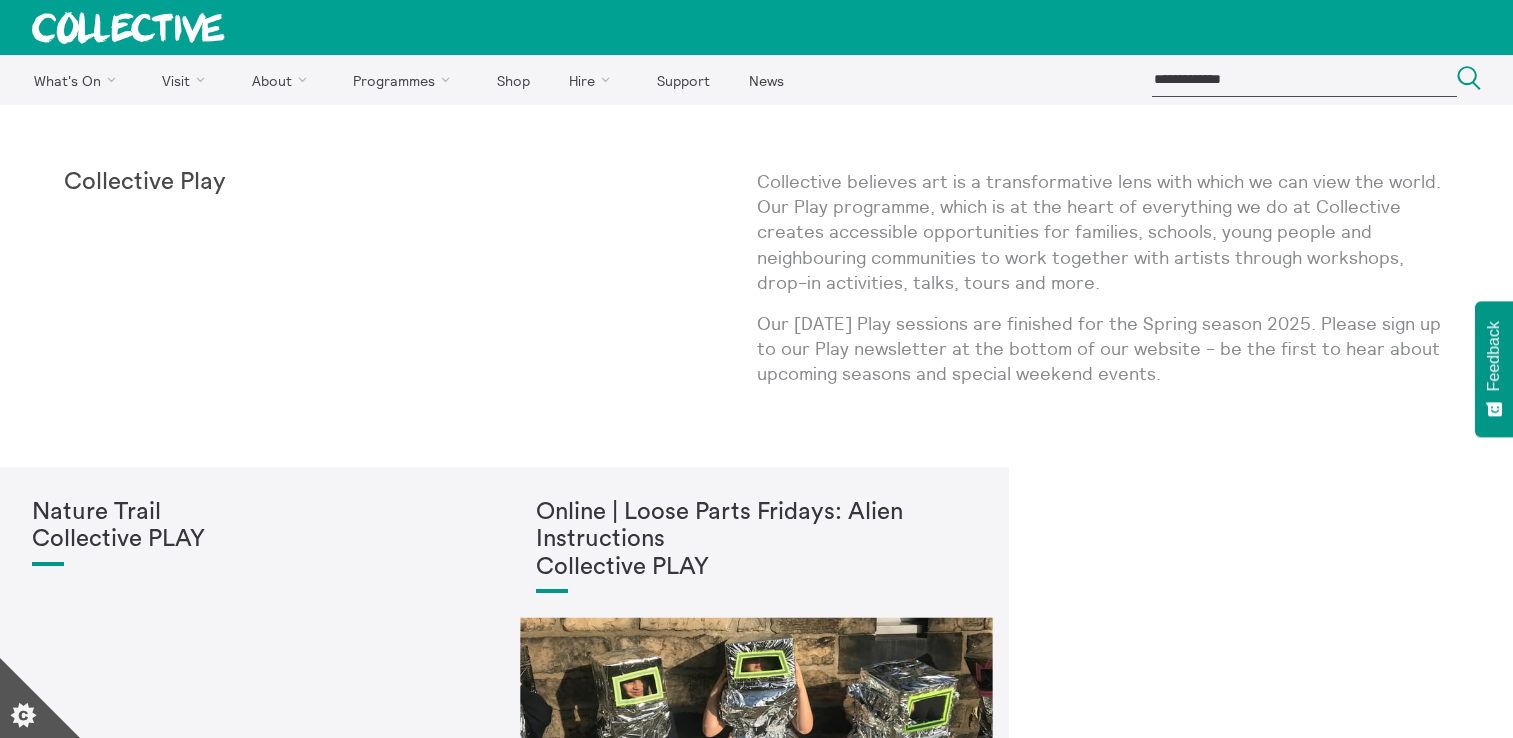 scroll, scrollTop: 0, scrollLeft: 0, axis: both 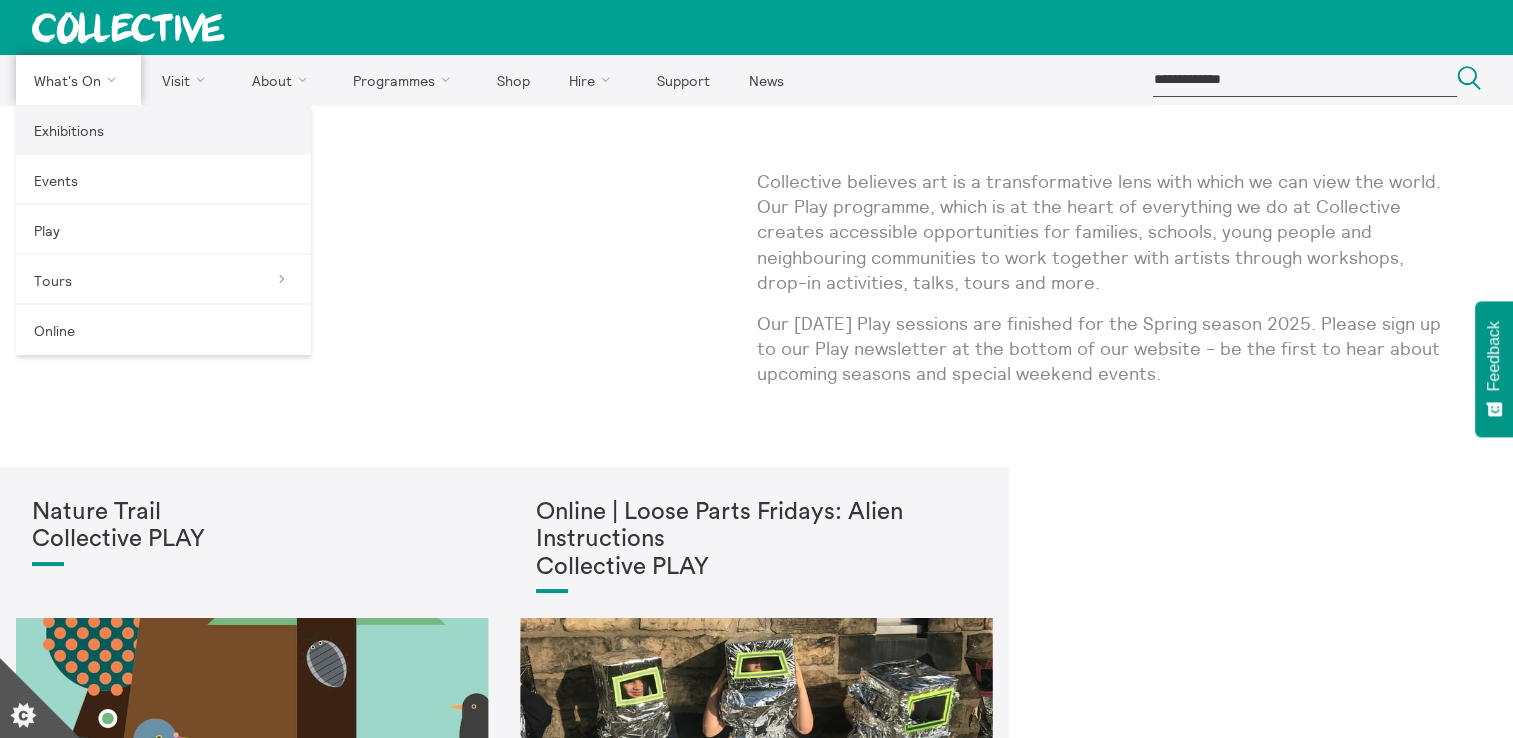 click on "Exhibitions" at bounding box center [163, 130] 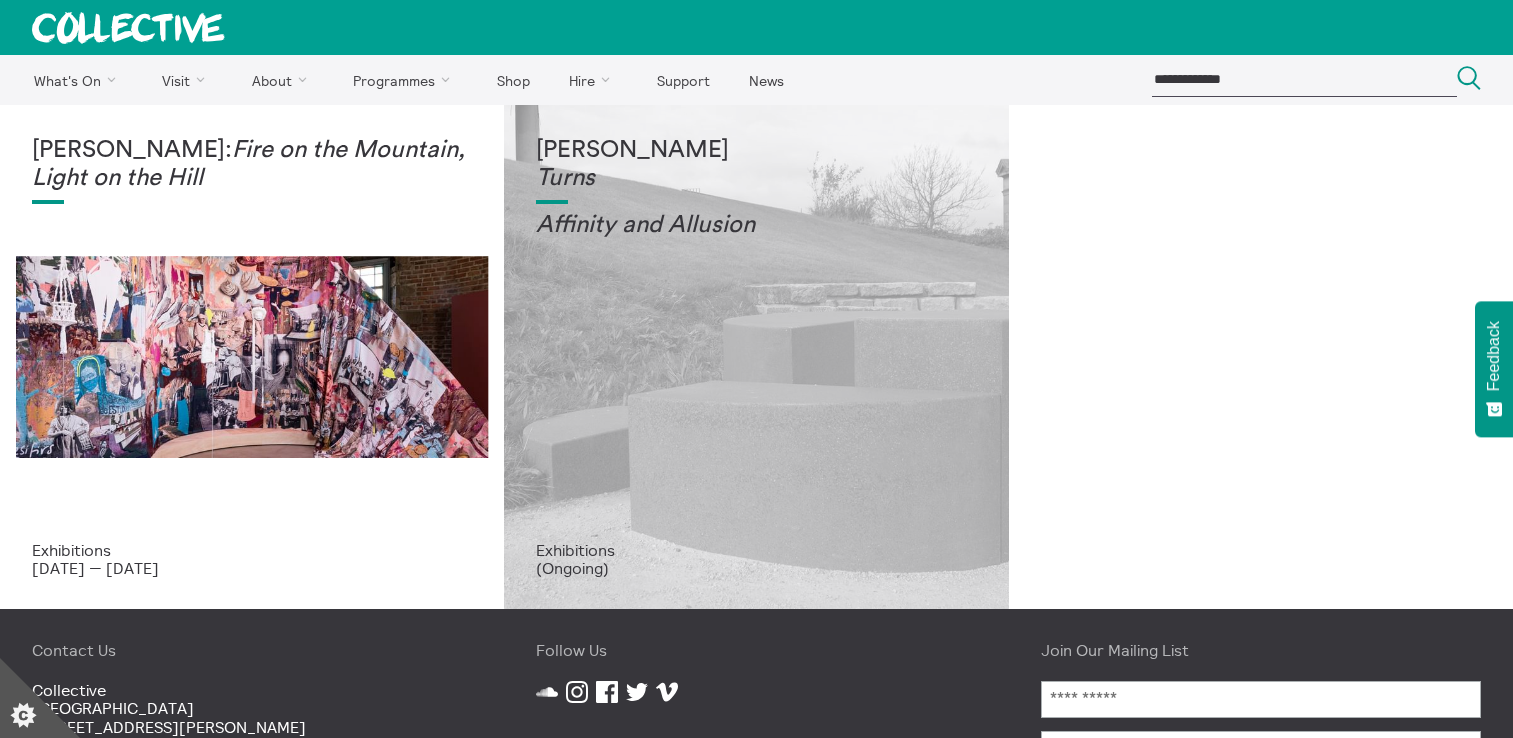 scroll, scrollTop: 0, scrollLeft: 0, axis: both 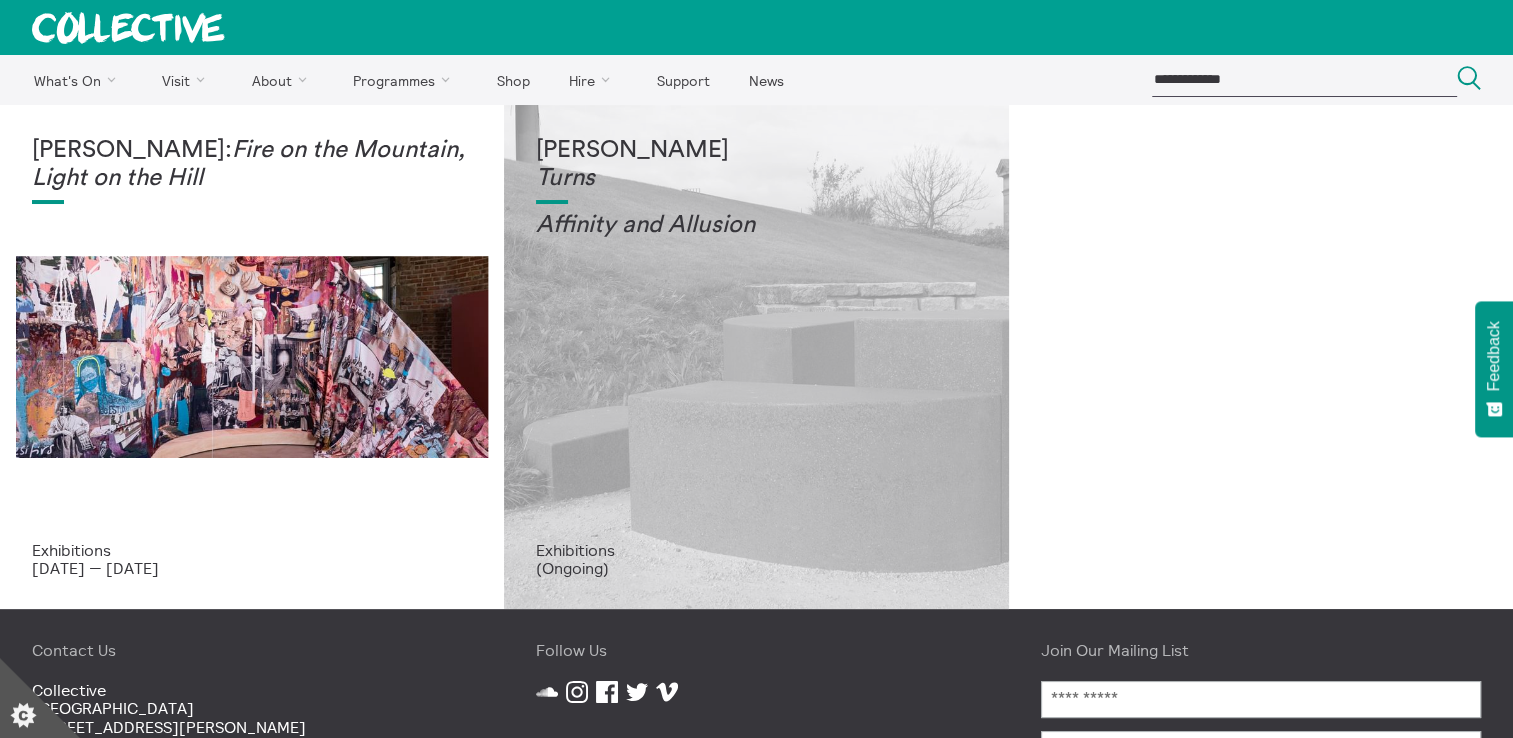 click on "Tessa Lynch Turns
Affinity and Allusi on" at bounding box center (756, 339) 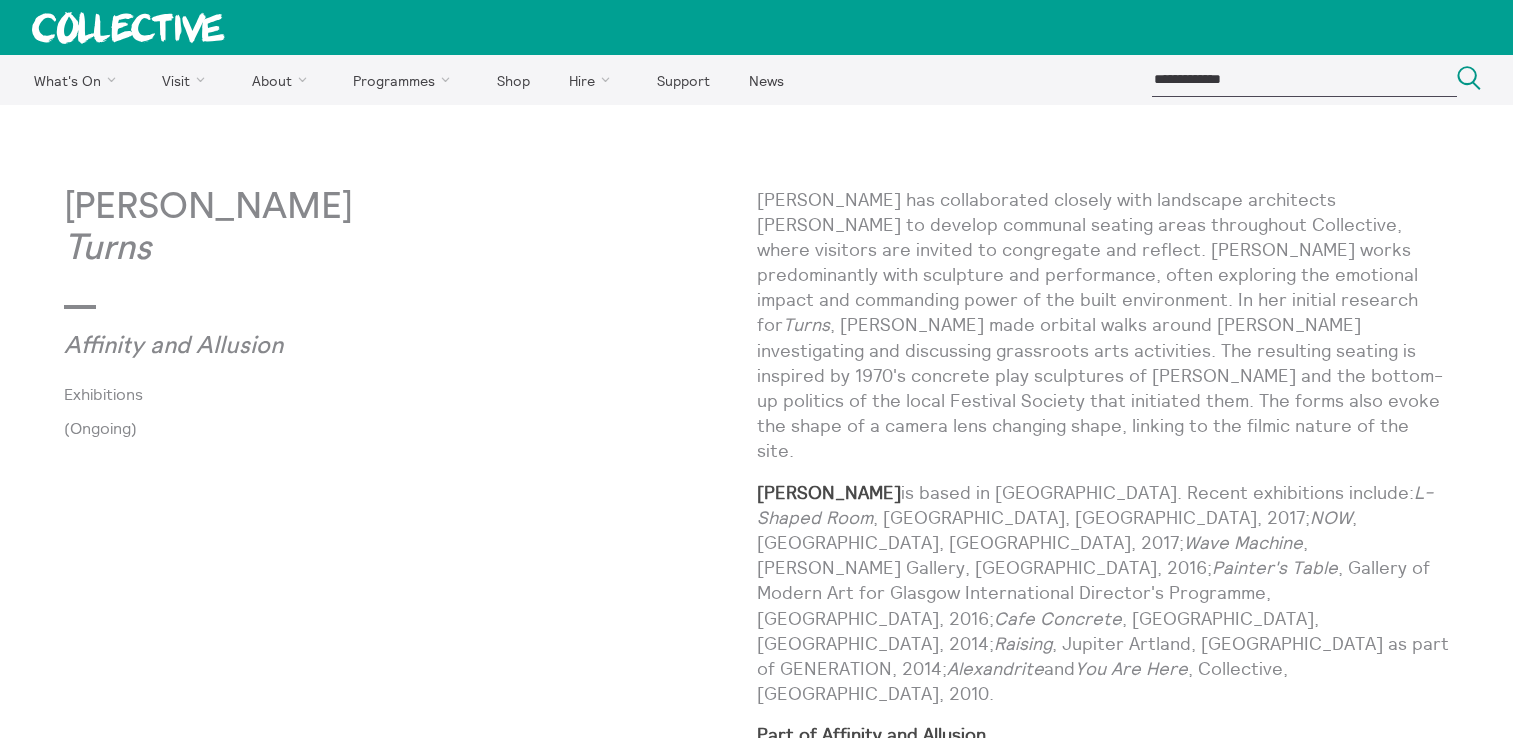 scroll, scrollTop: 0, scrollLeft: 0, axis: both 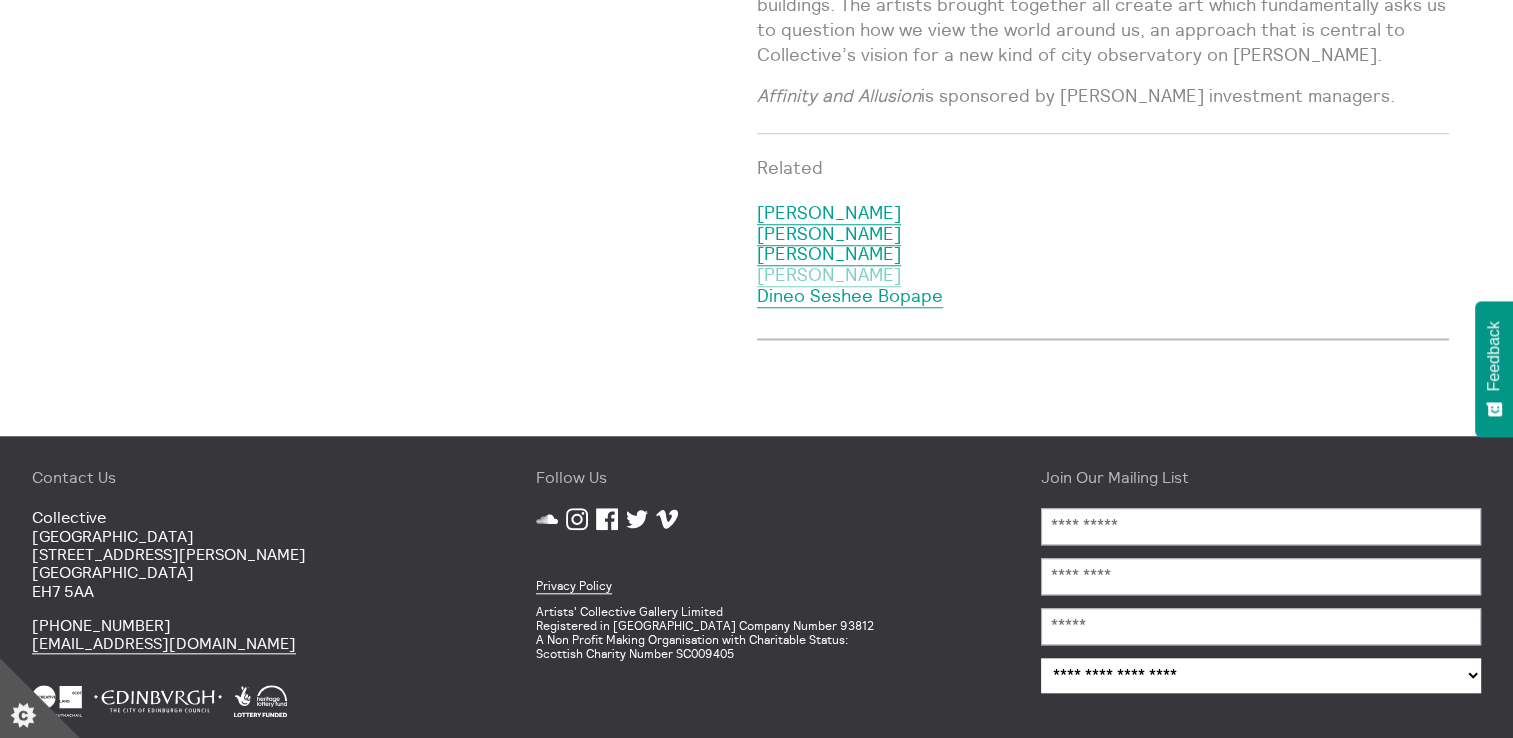 click on "[PERSON_NAME]" at bounding box center [829, 275] 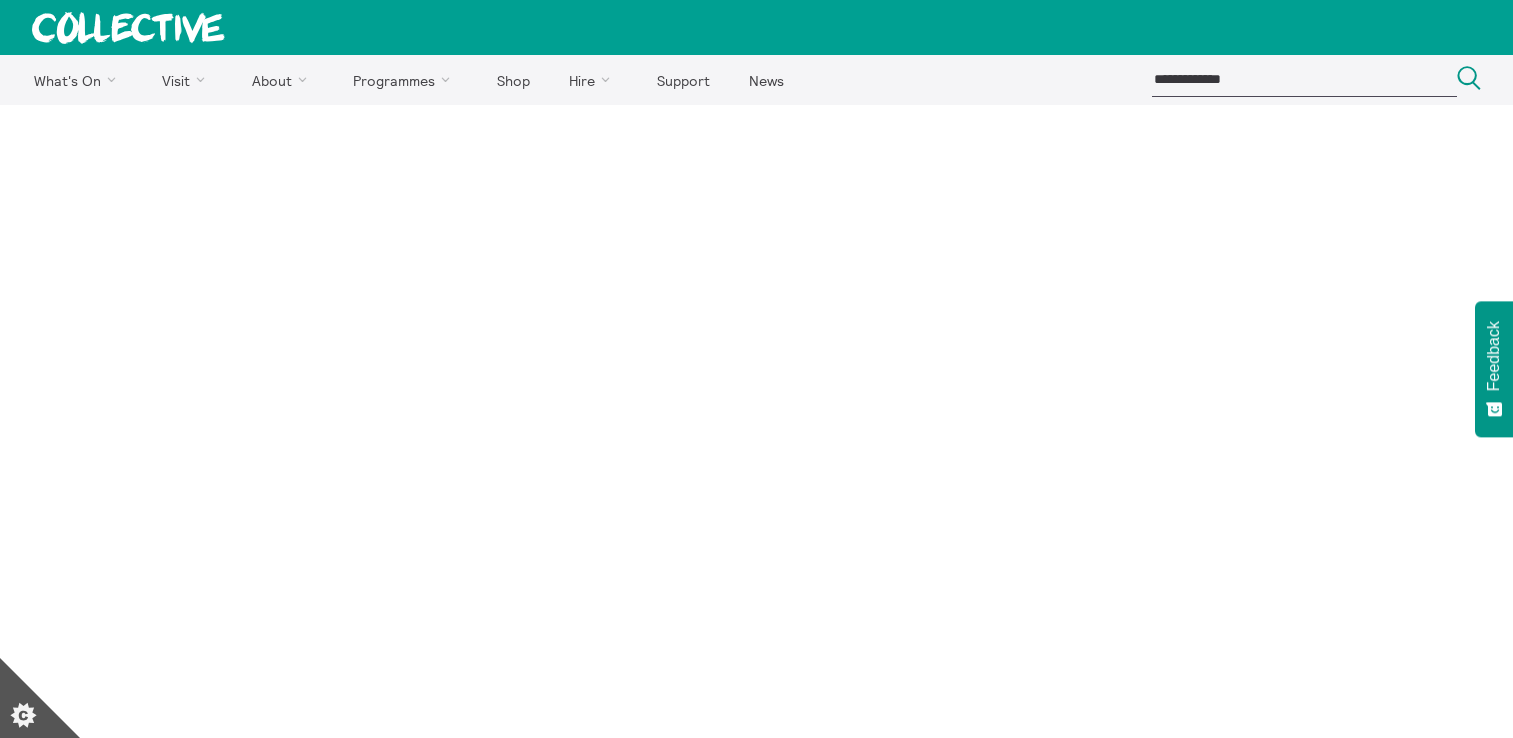 scroll, scrollTop: 0, scrollLeft: 0, axis: both 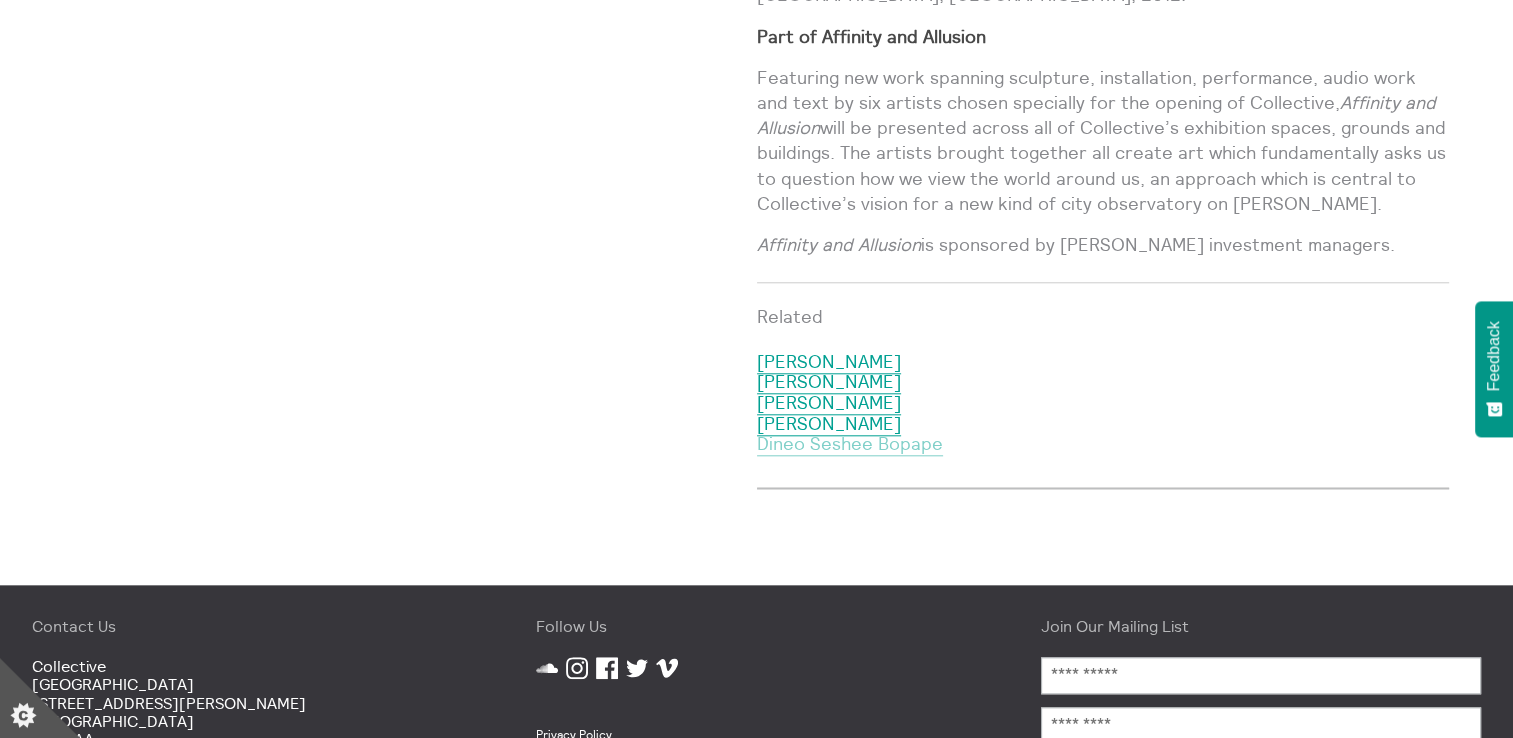 click on "Dineo Seshee Bopape" at bounding box center [850, 444] 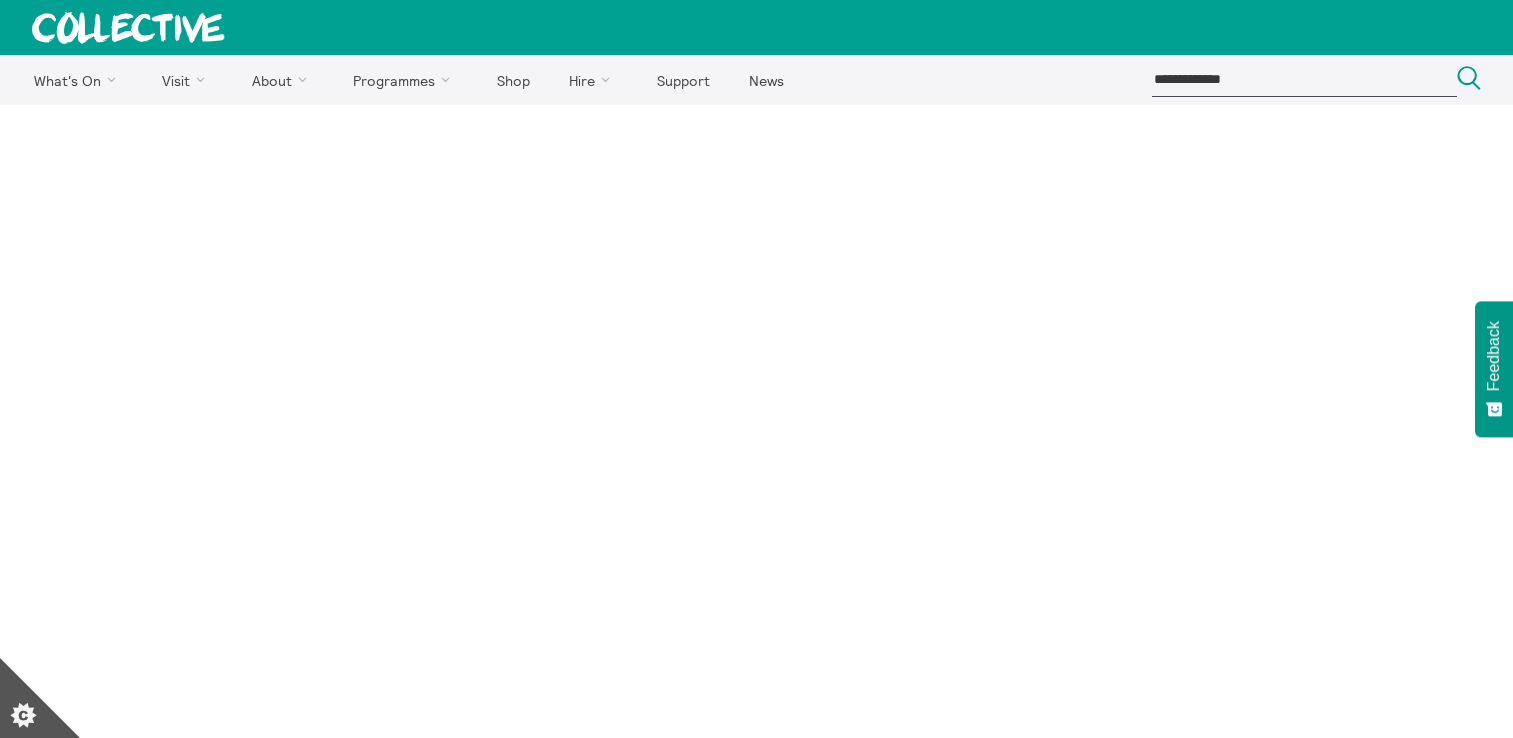 scroll, scrollTop: 0, scrollLeft: 0, axis: both 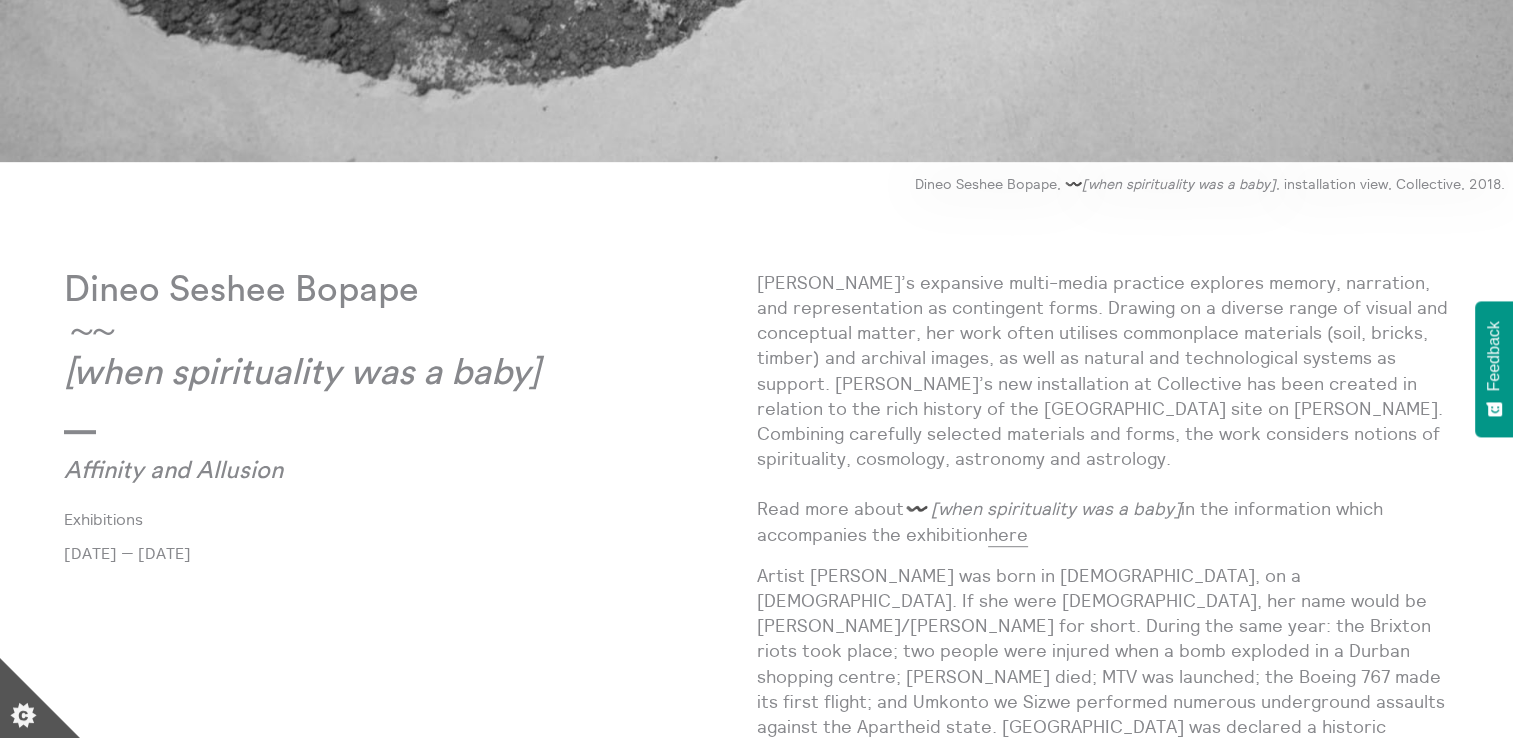 drag, startPoint x: 421, startPoint y: 279, endPoint x: 0, endPoint y: 292, distance: 421.20065 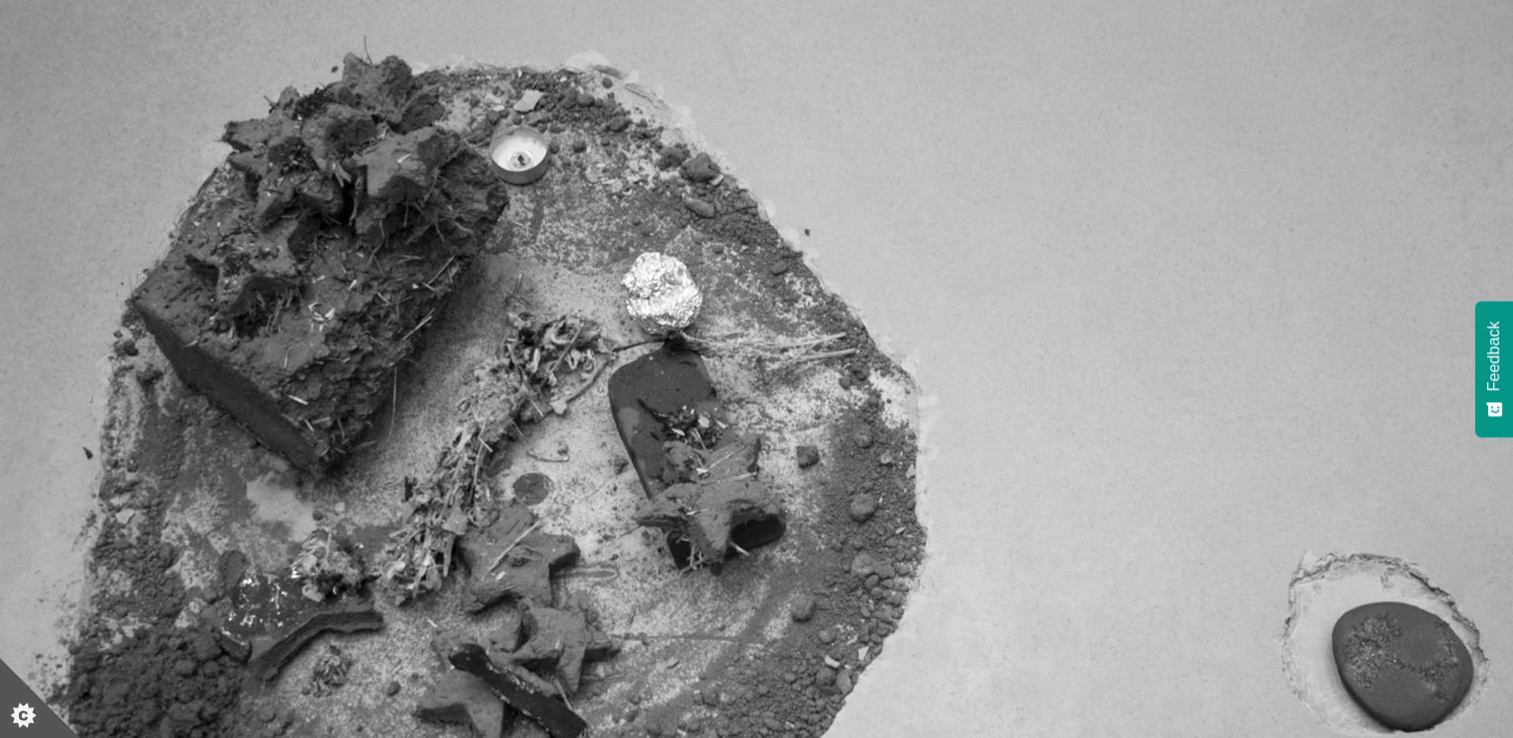 scroll, scrollTop: 0, scrollLeft: 0, axis: both 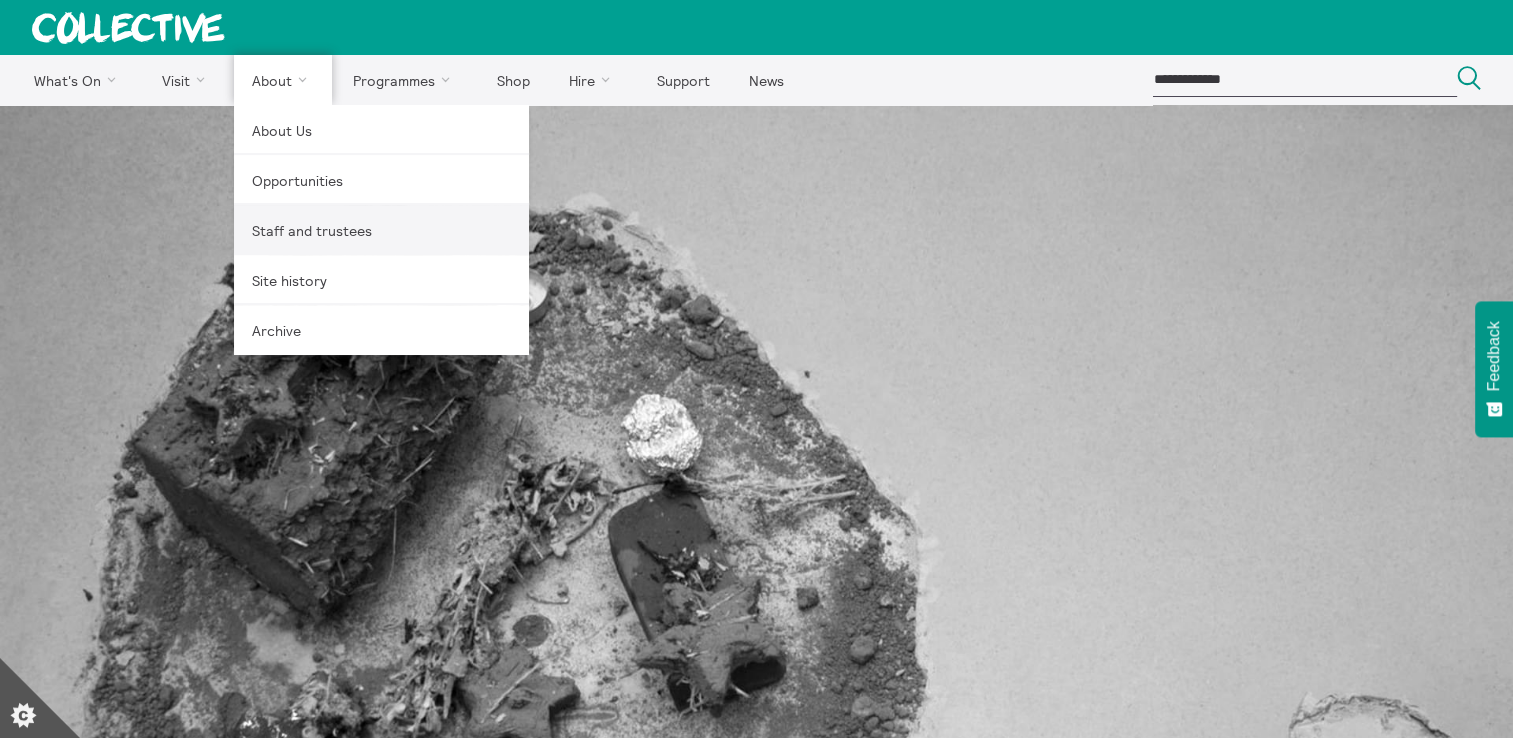 click on "Staff and trustees" at bounding box center [381, 230] 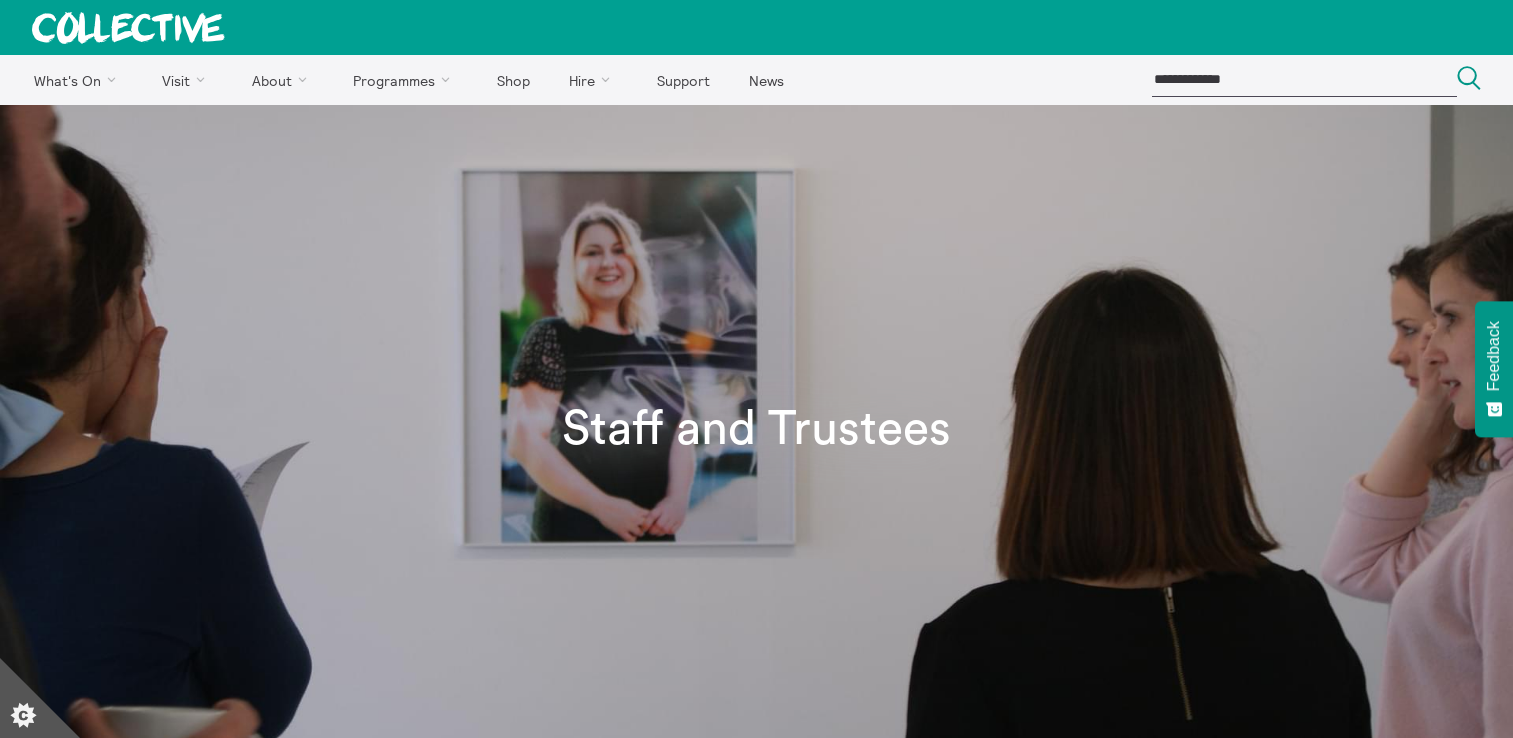 scroll, scrollTop: 0, scrollLeft: 0, axis: both 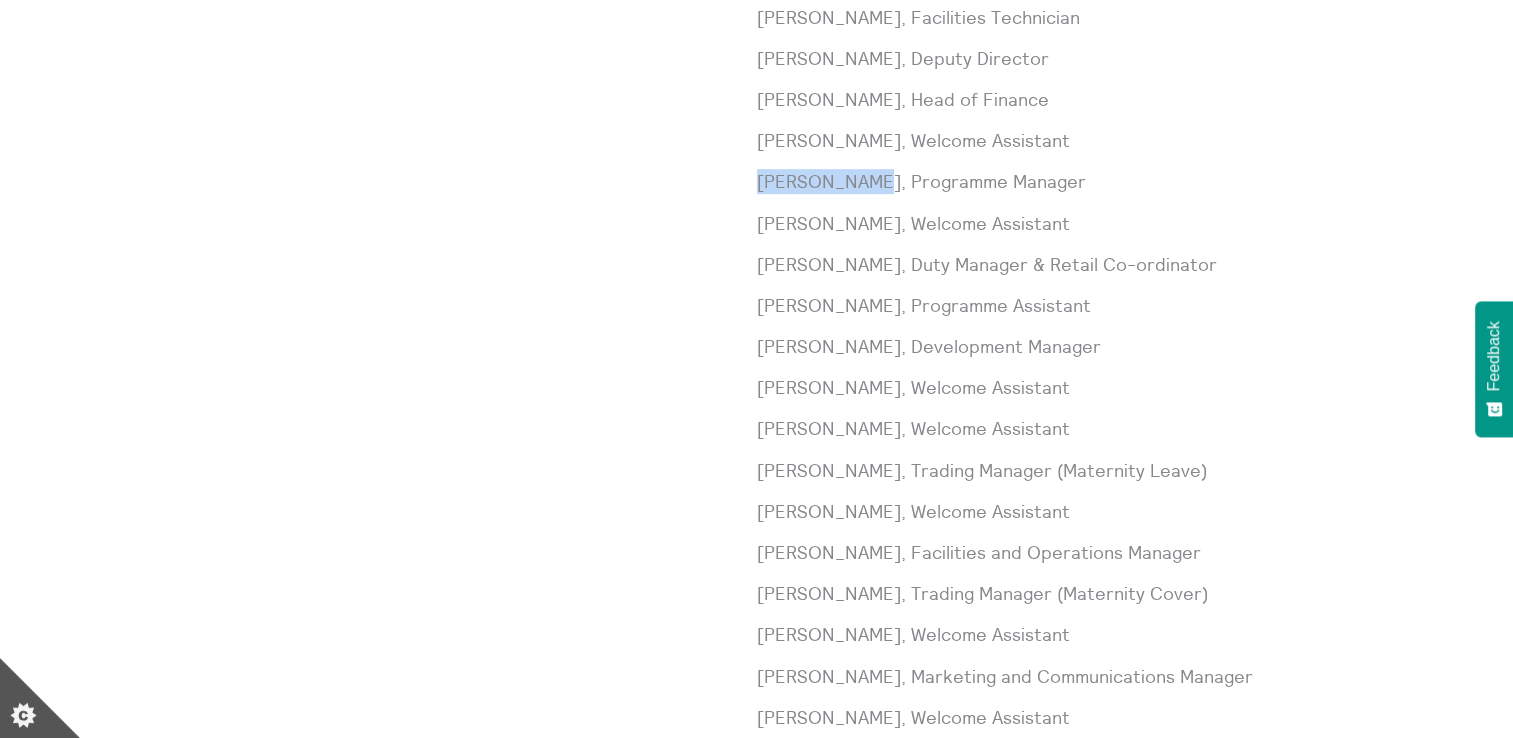 drag, startPoint x: 852, startPoint y: 183, endPoint x: 757, endPoint y: 182, distance: 95.005264 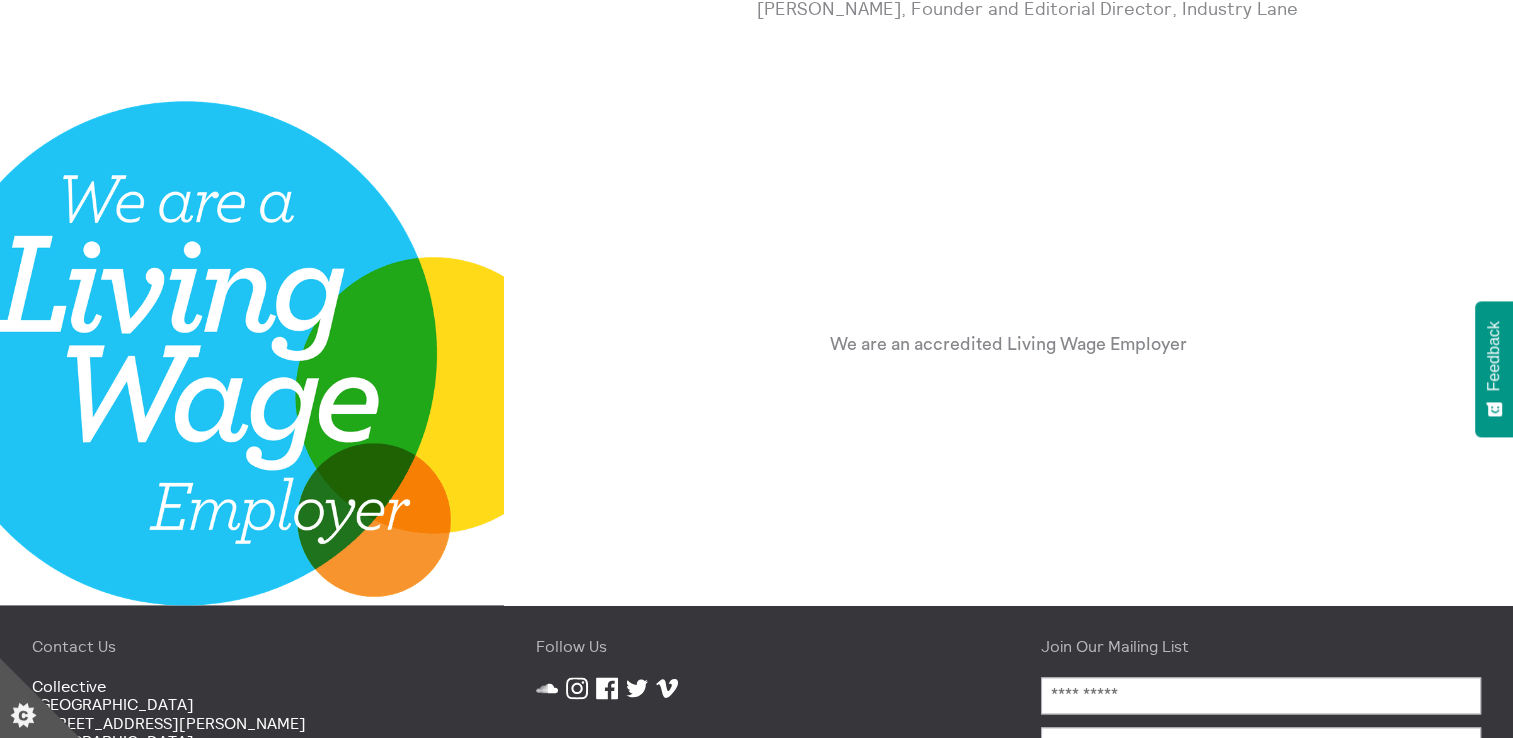 scroll, scrollTop: 2728, scrollLeft: 0, axis: vertical 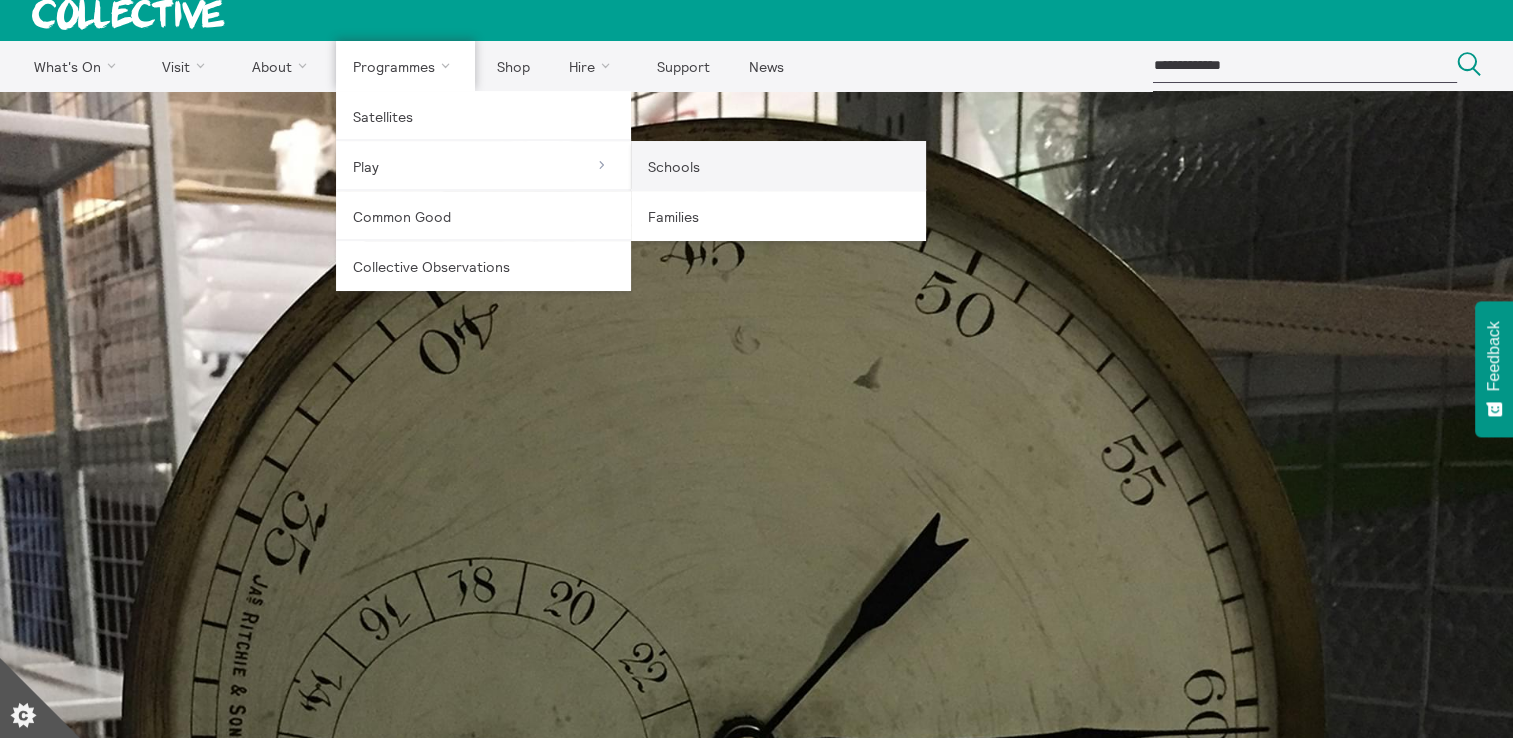 click on "Schools" at bounding box center (778, 166) 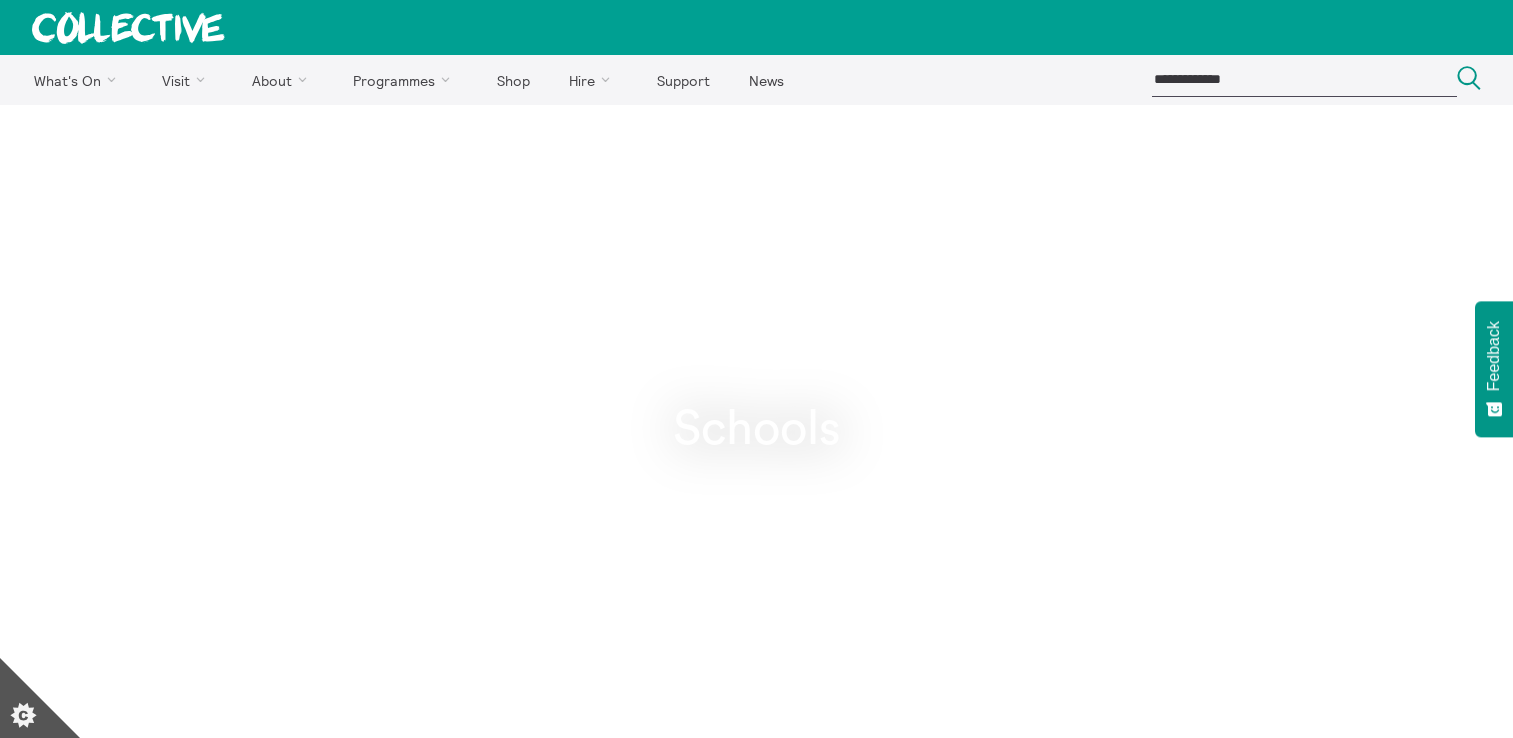 scroll, scrollTop: 0, scrollLeft: 0, axis: both 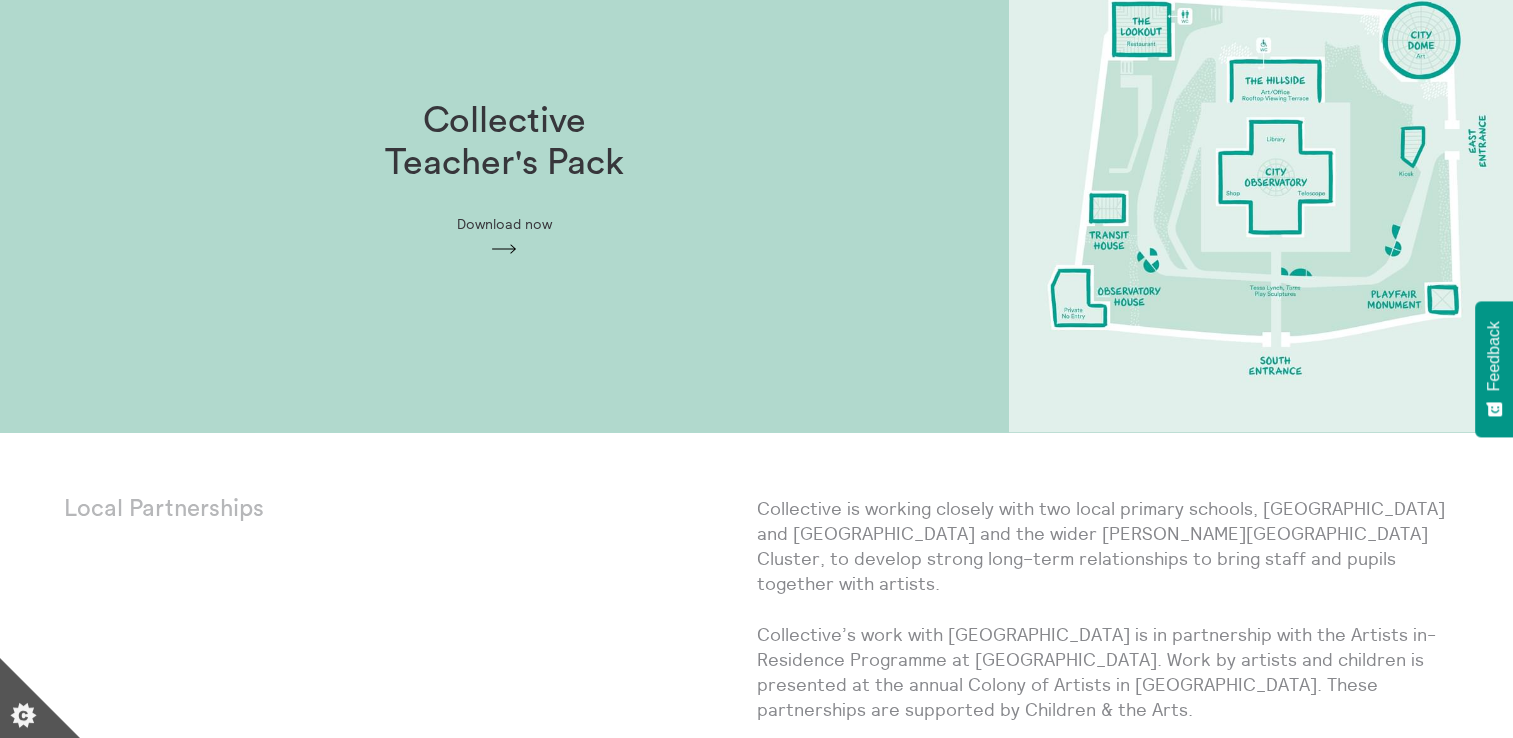 click on "Collective Teacher's Pack
Download now
Arrow" at bounding box center [504, 179] 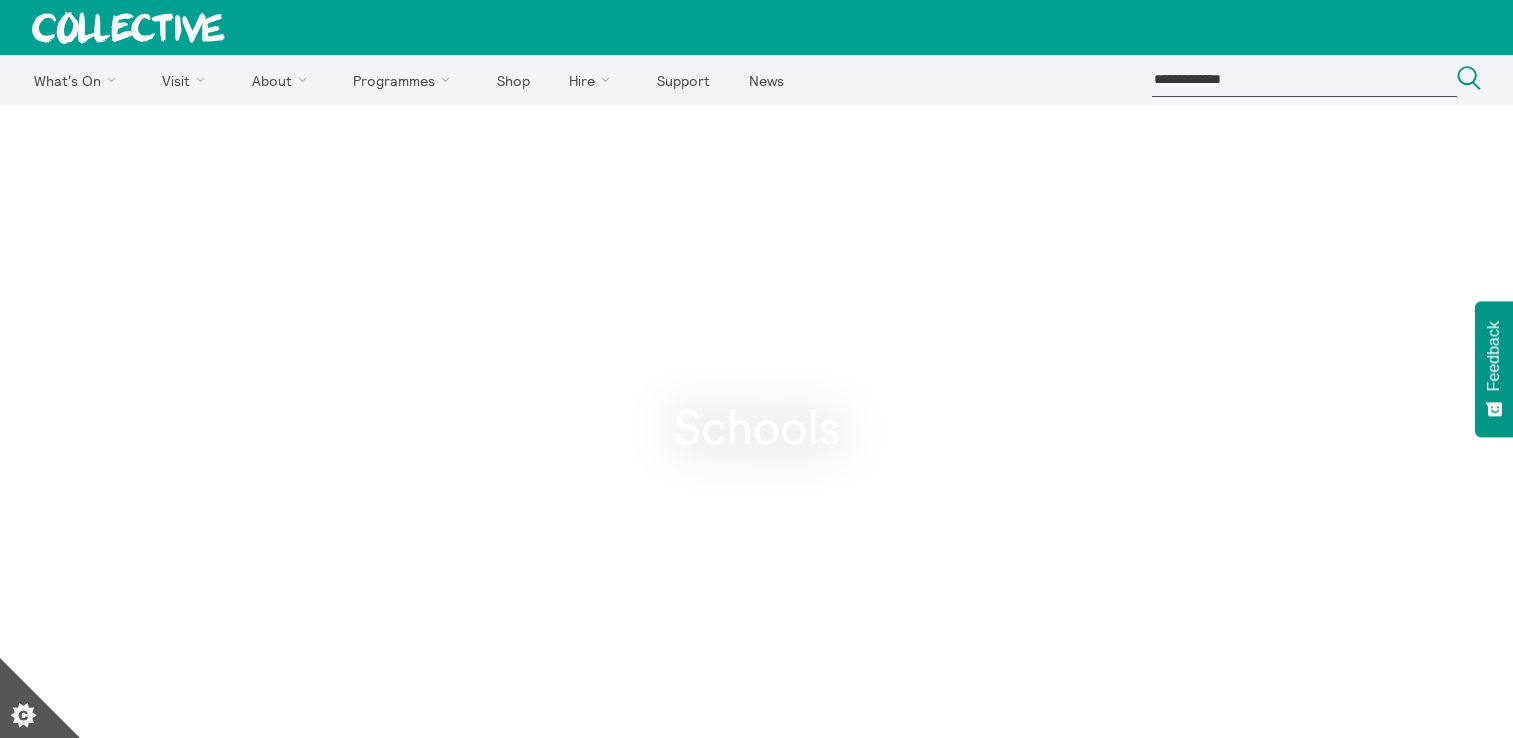 scroll, scrollTop: 1432, scrollLeft: 0, axis: vertical 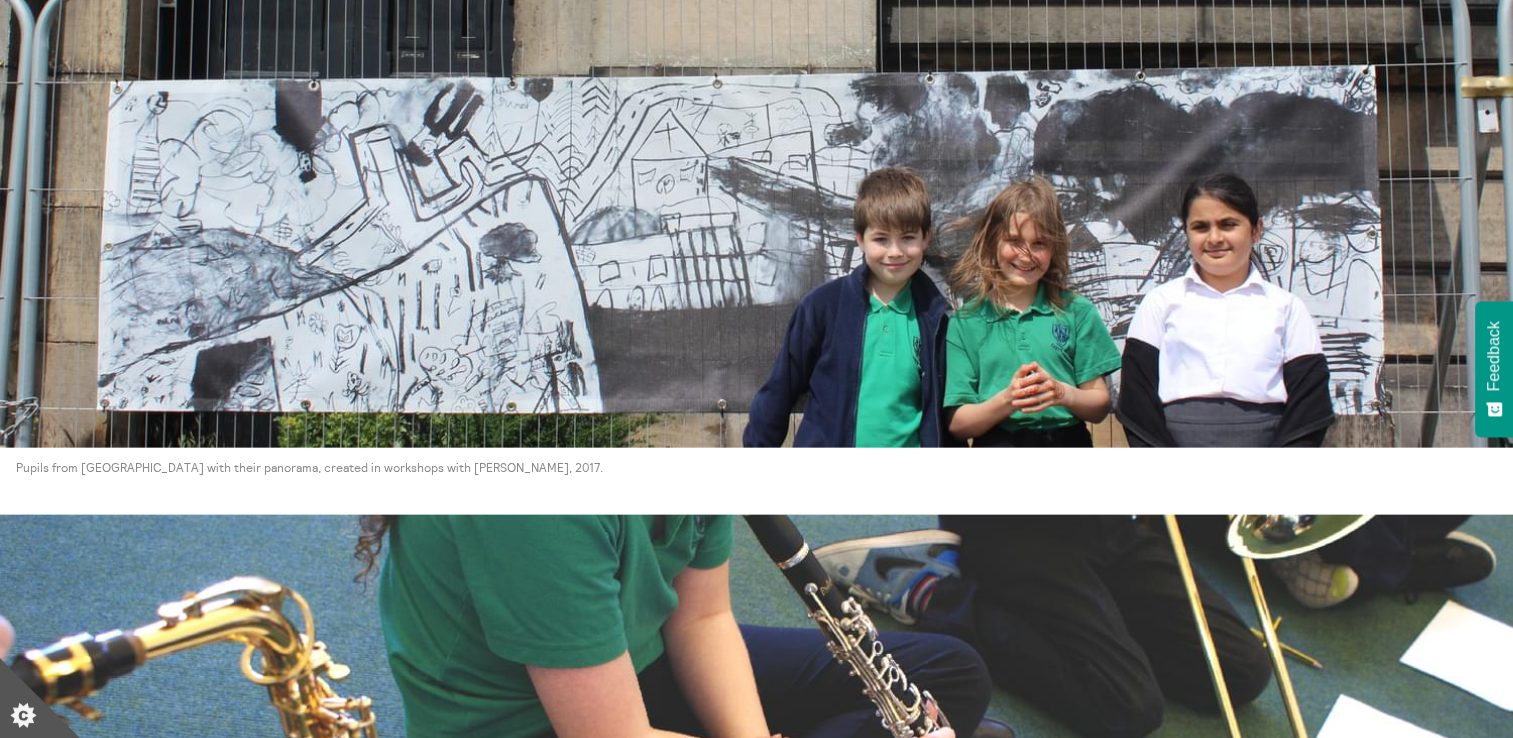 click on "Pupils from [GEOGRAPHIC_DATA] with their panorama, created in workshops with [PERSON_NAME], 2017." at bounding box center (756, 487) 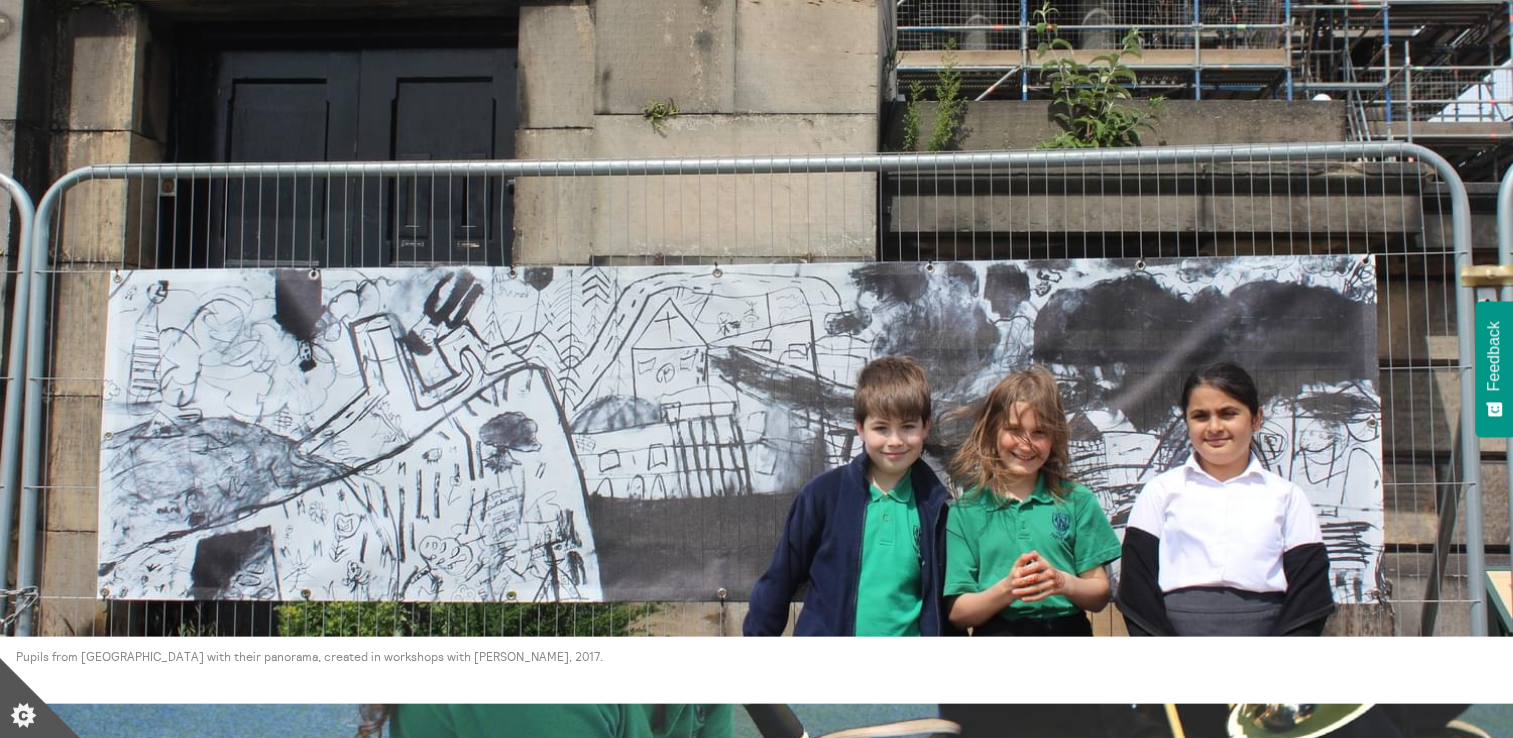 scroll, scrollTop: 4152, scrollLeft: 0, axis: vertical 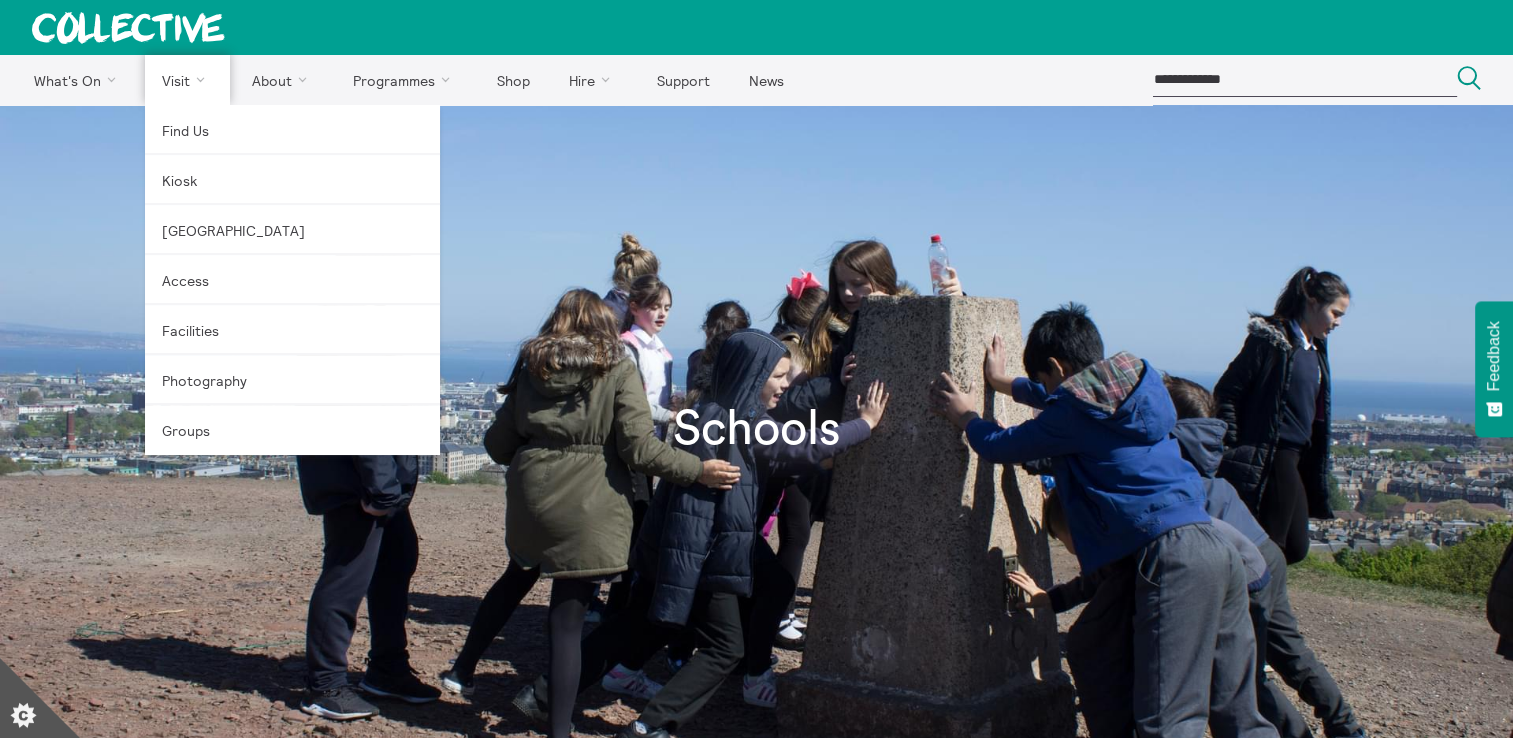 click on "Visit" at bounding box center [188, 80] 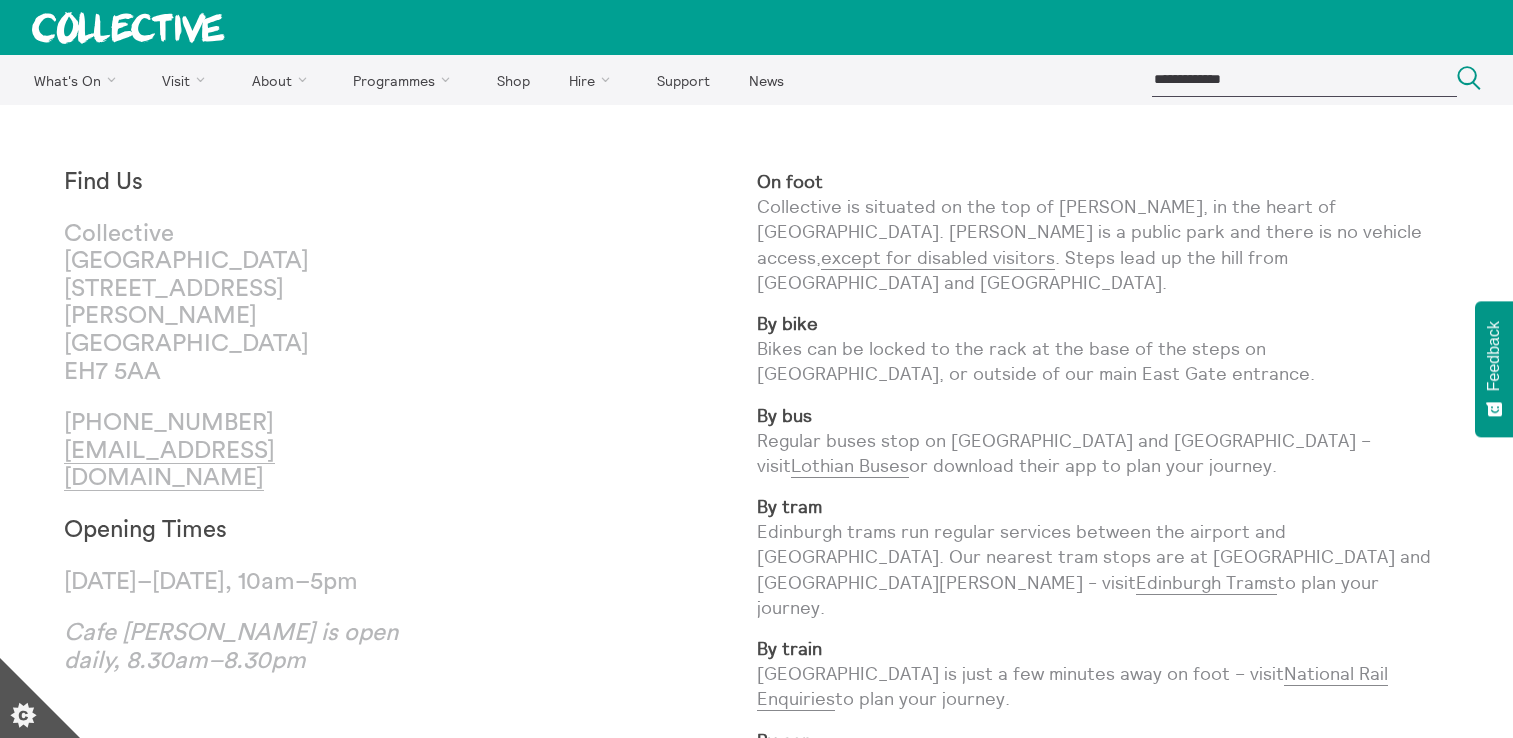 scroll, scrollTop: 0, scrollLeft: 0, axis: both 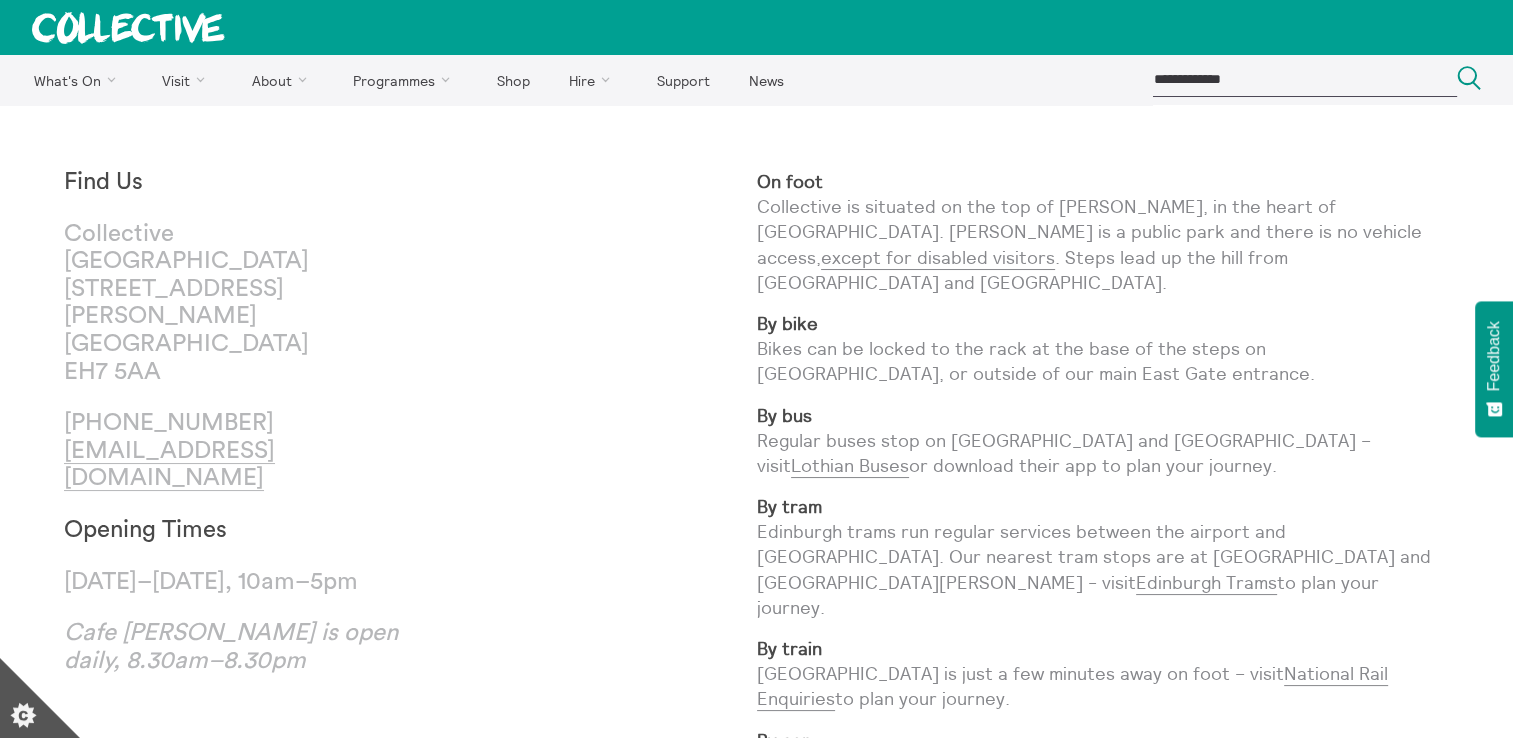 click on "[GEOGRAPHIC_DATA]  [STREET_ADDRESS][PERSON_NAME]" at bounding box center (237, 304) 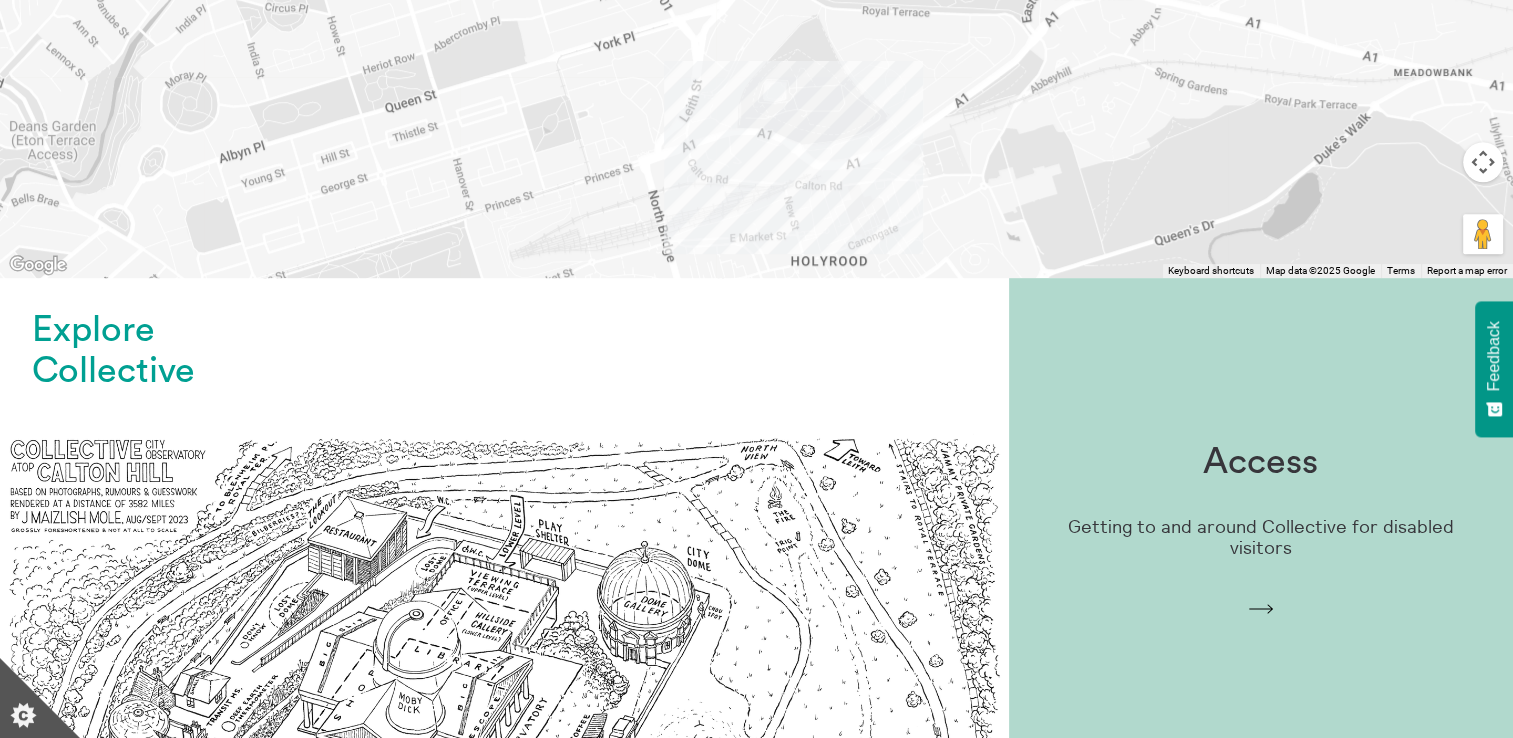 scroll, scrollTop: 1222, scrollLeft: 0, axis: vertical 